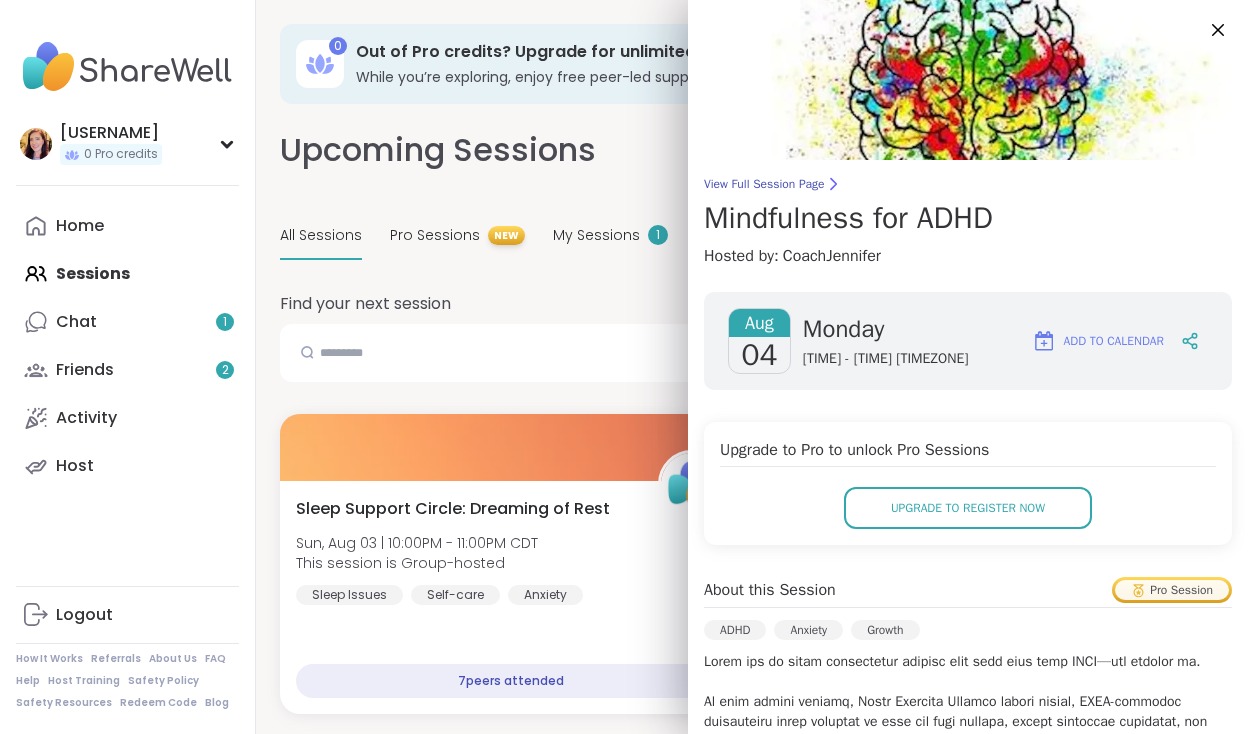 scroll, scrollTop: 2922, scrollLeft: 0, axis: vertical 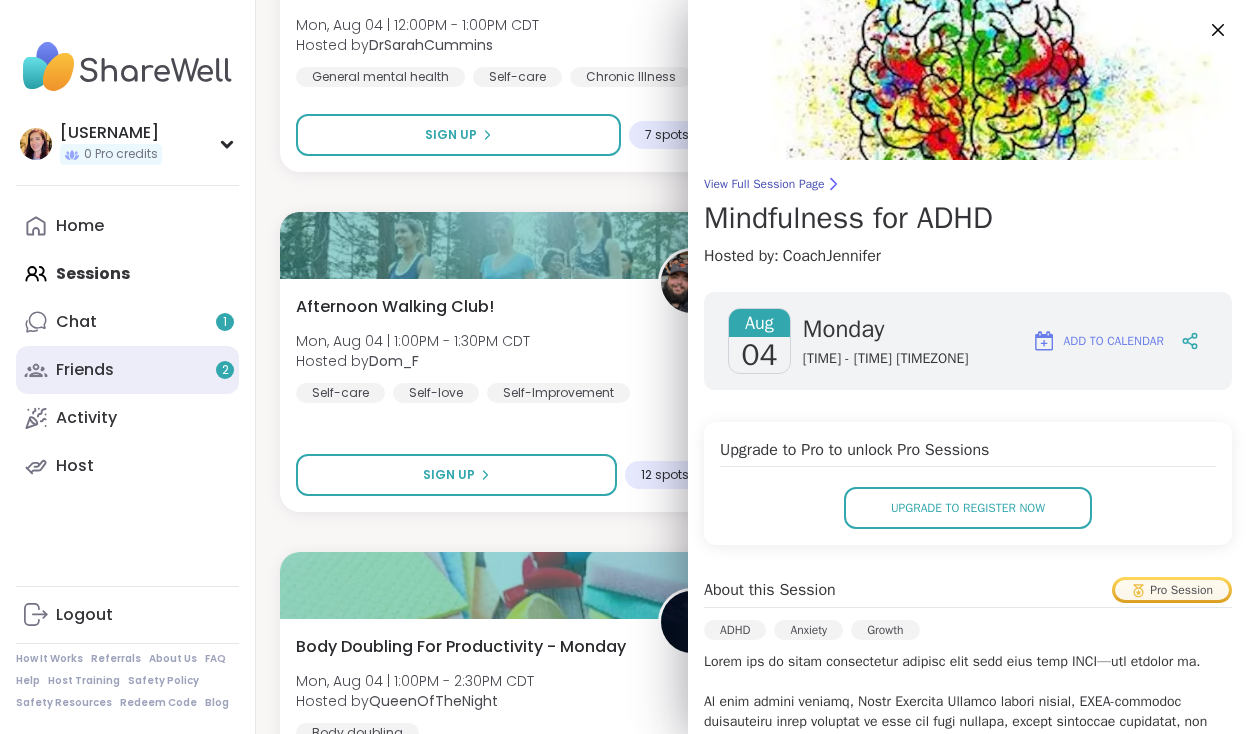 click on "Friends 2" at bounding box center [85, 370] 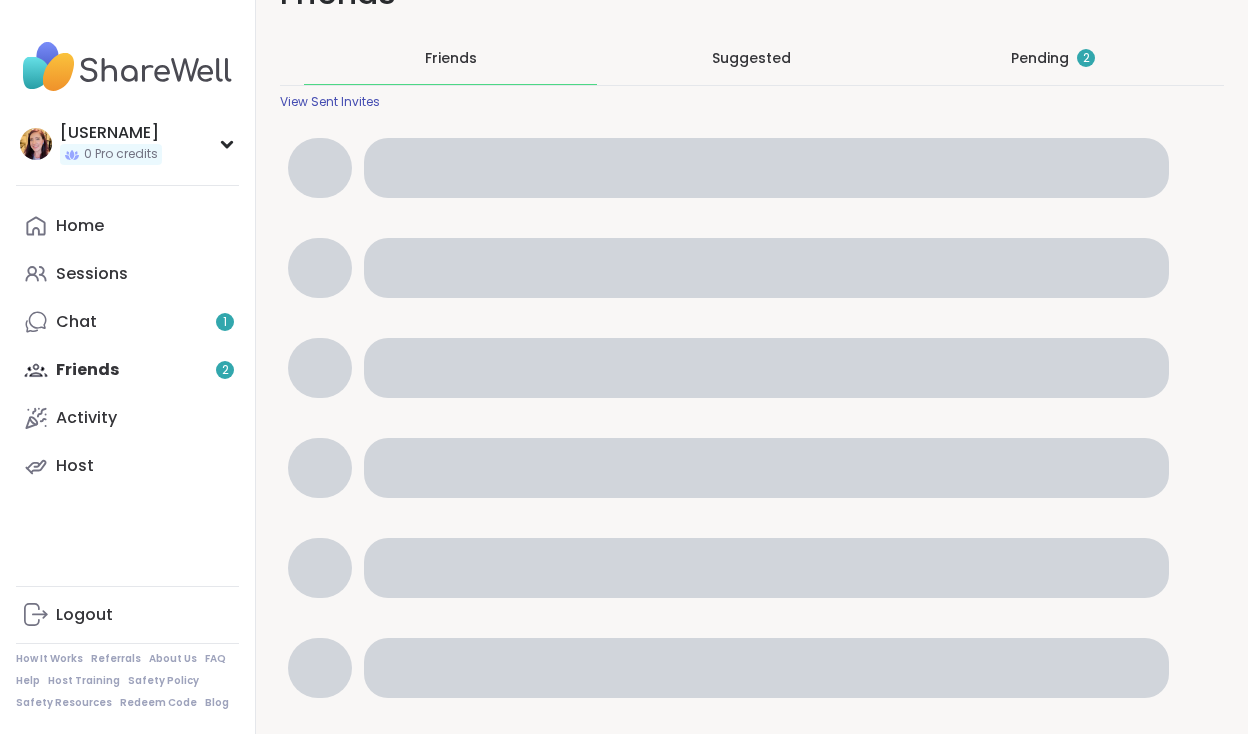 scroll, scrollTop: 0, scrollLeft: 0, axis: both 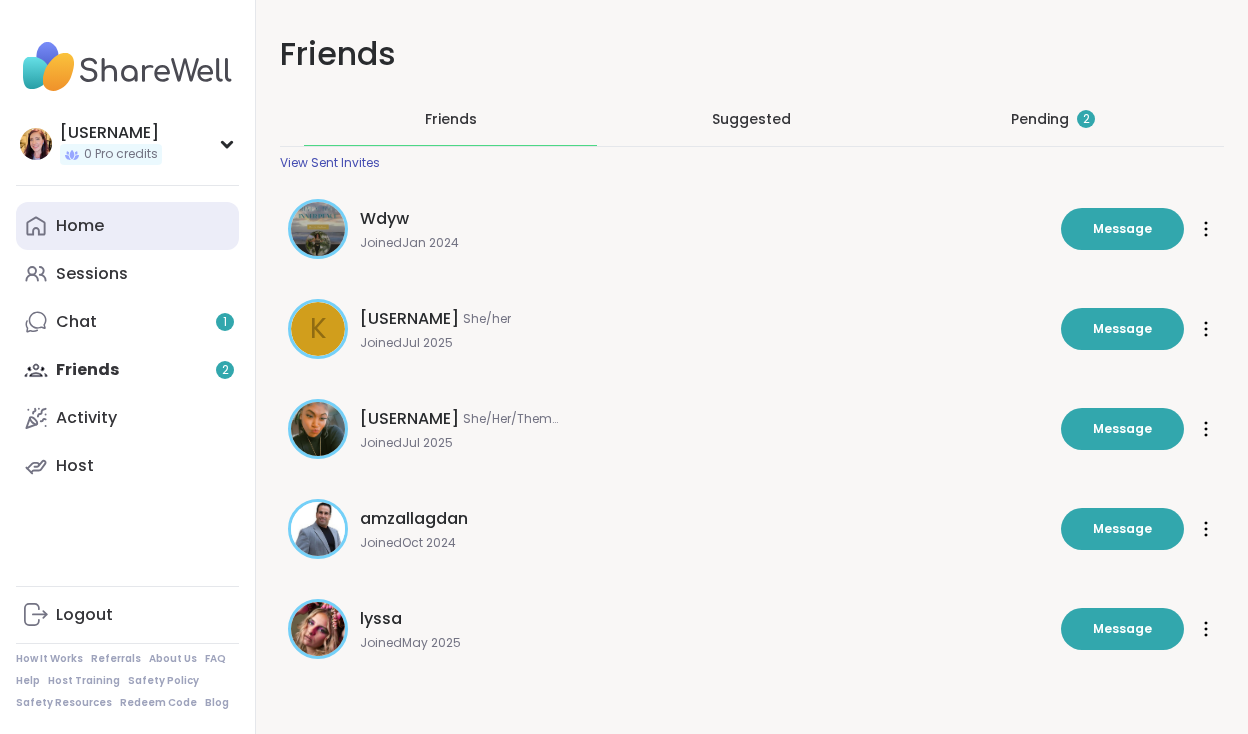 click on "Home" at bounding box center (80, 226) 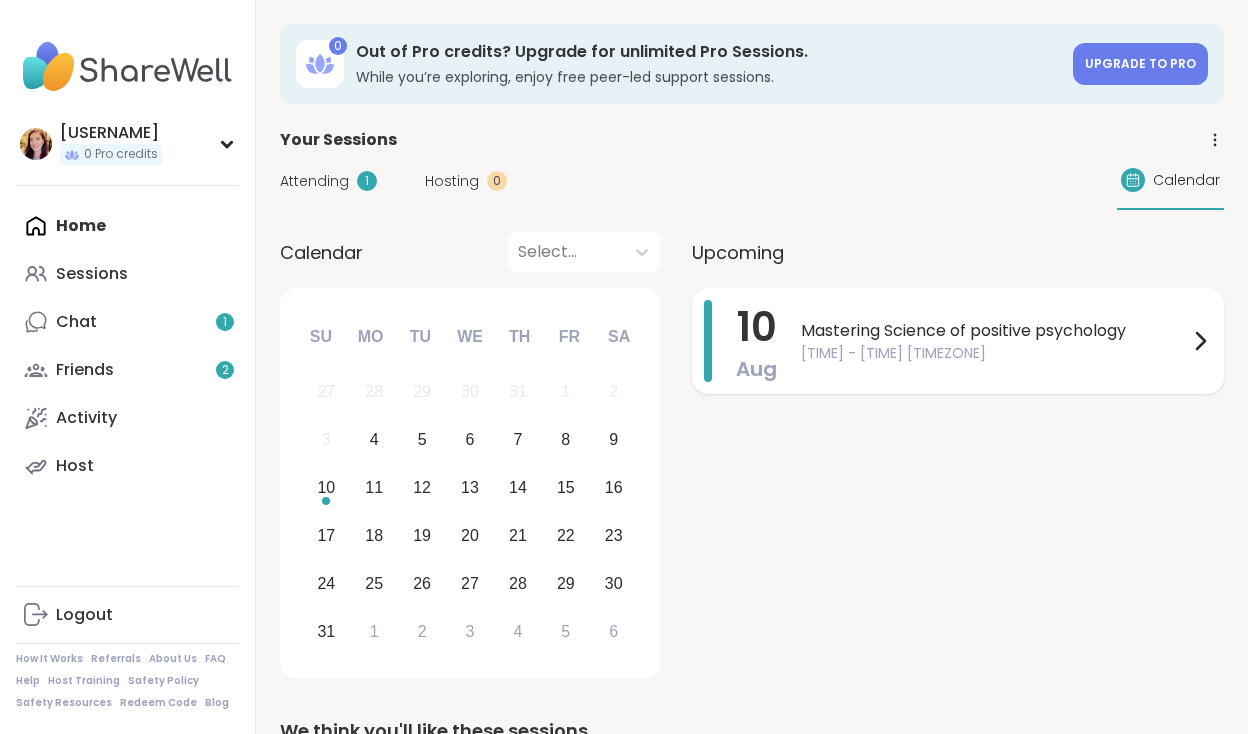 click on "6:00PM - 7:00PM CDT" at bounding box center (994, 353) 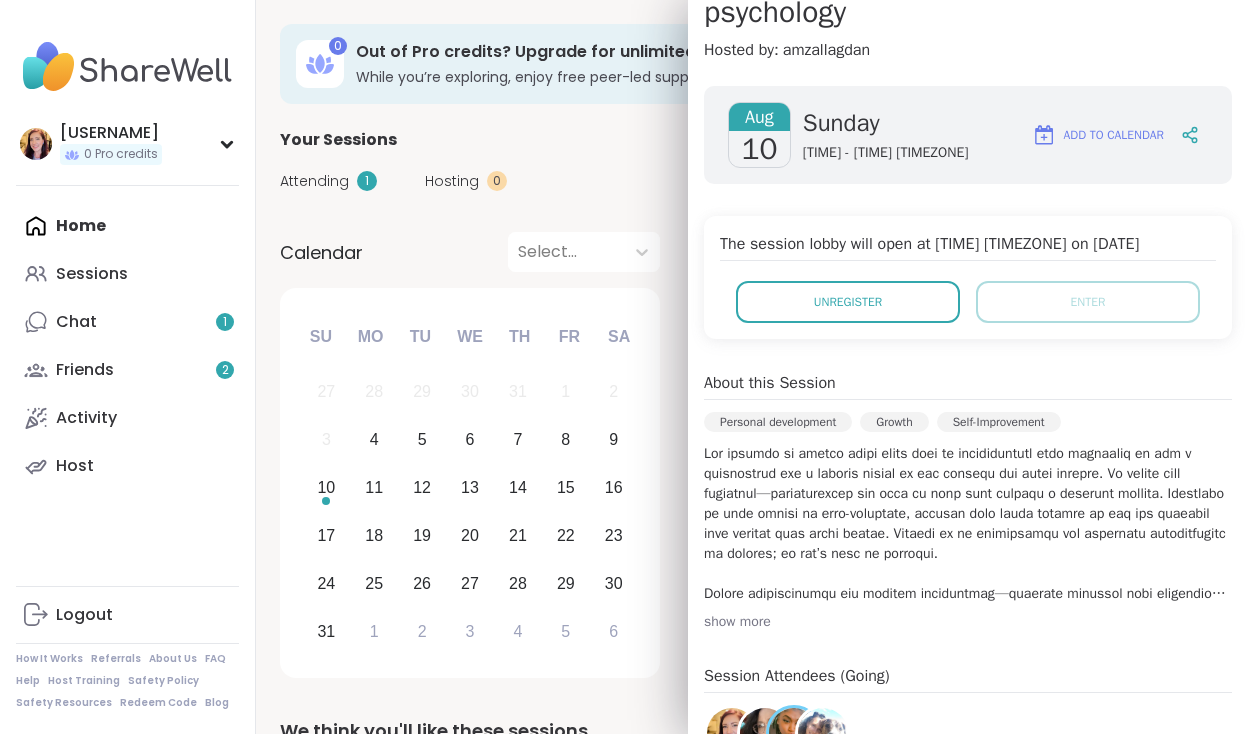 scroll, scrollTop: 243, scrollLeft: 0, axis: vertical 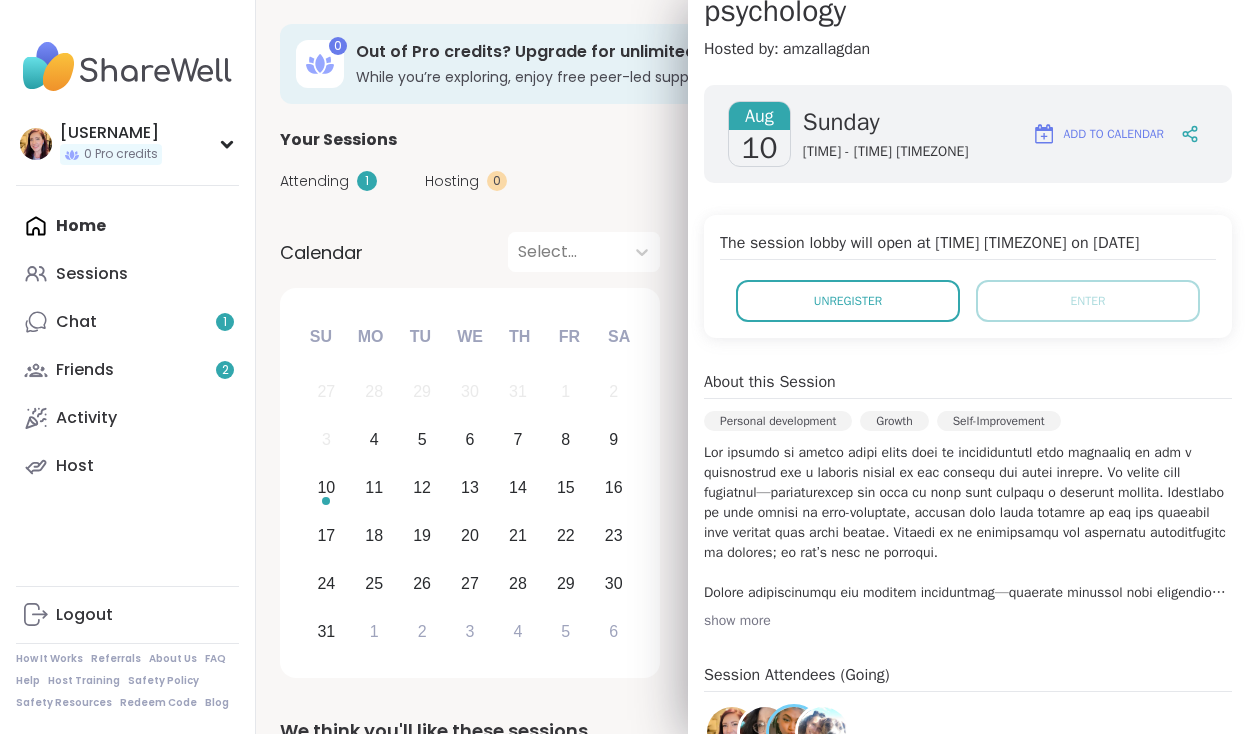 click on "show more" at bounding box center [968, 621] 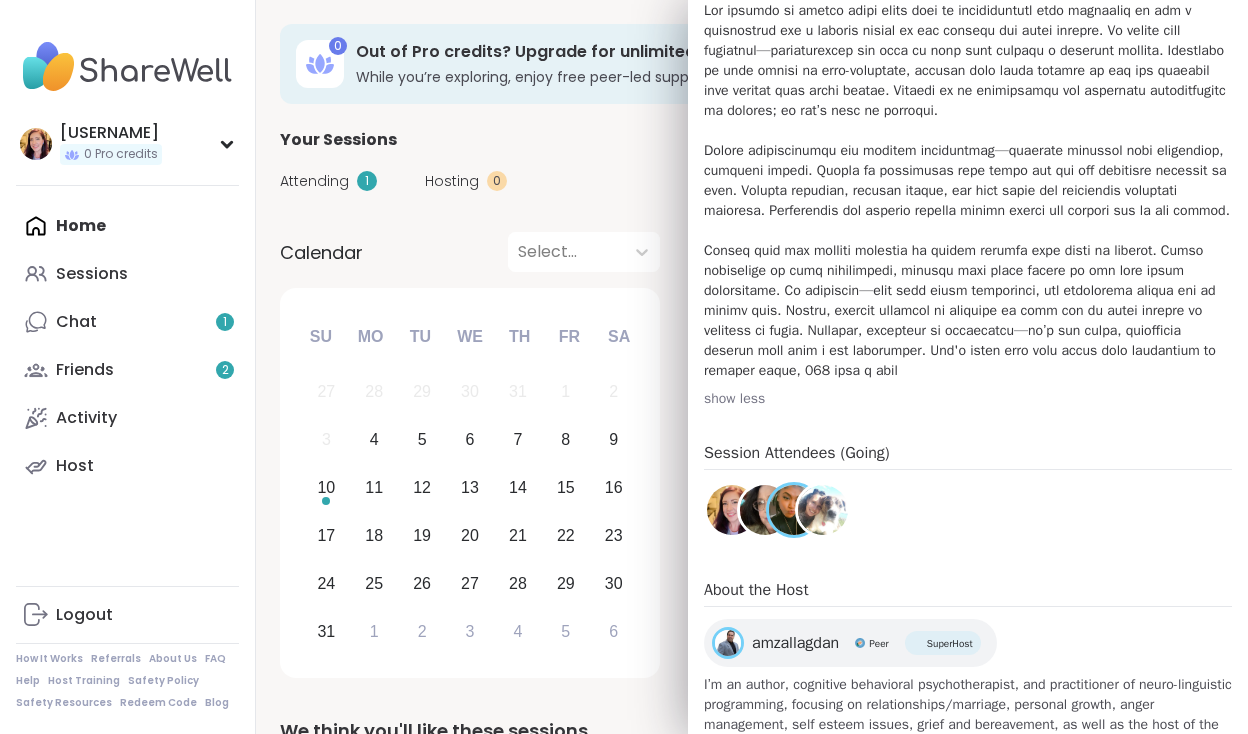 scroll, scrollTop: 693, scrollLeft: 0, axis: vertical 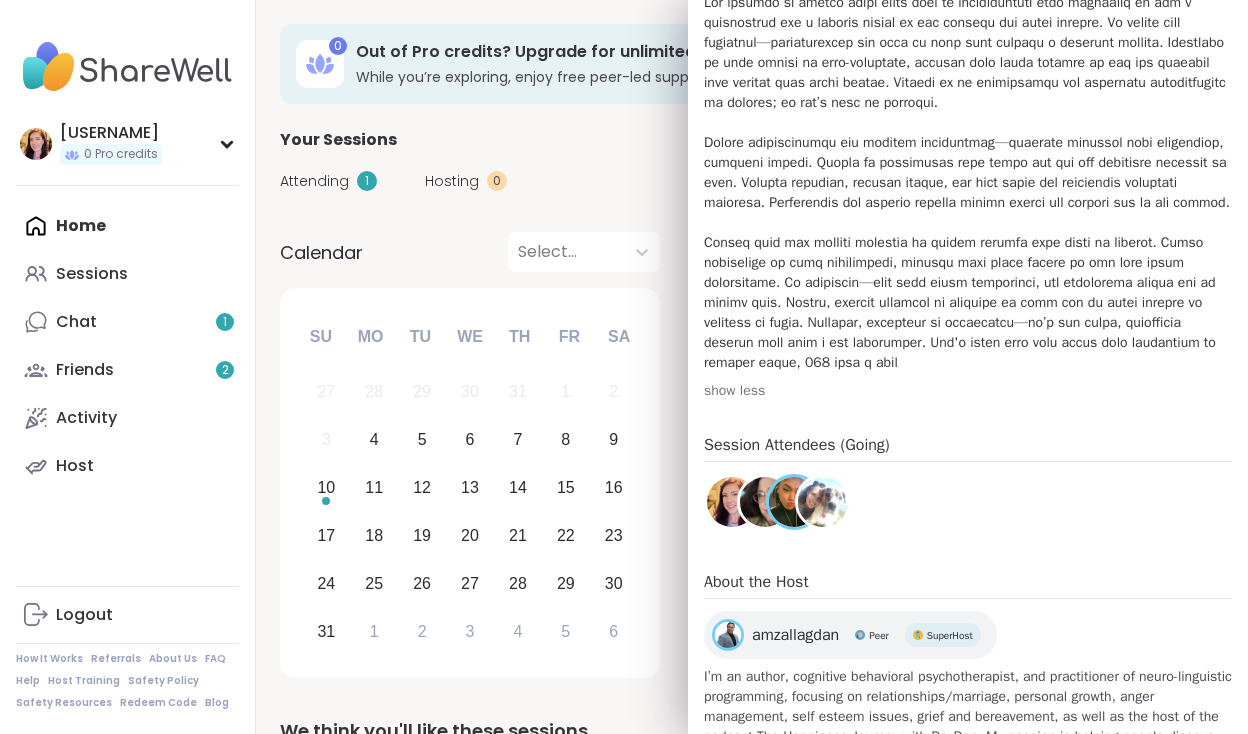 click on "Home Sessions Chat 1 Friends 2 Activity Host" at bounding box center [127, 346] 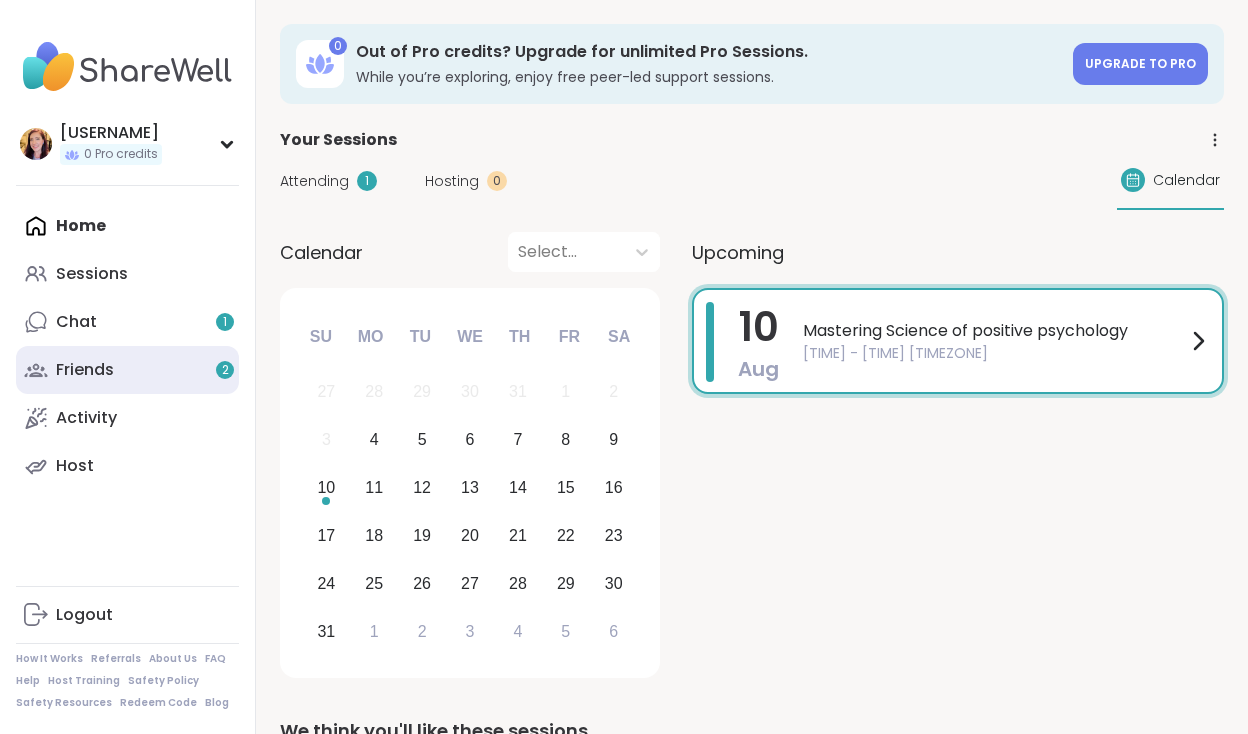 click on "Friends 2" at bounding box center [85, 370] 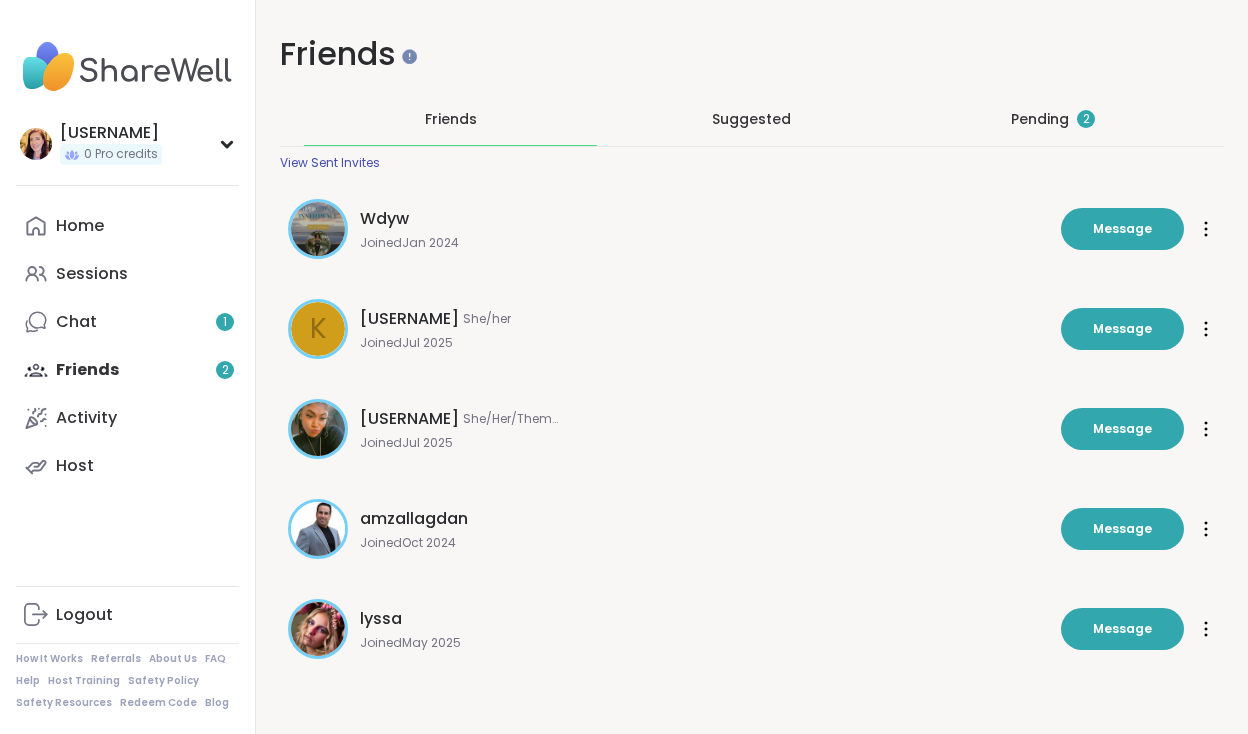 scroll, scrollTop: 0, scrollLeft: 0, axis: both 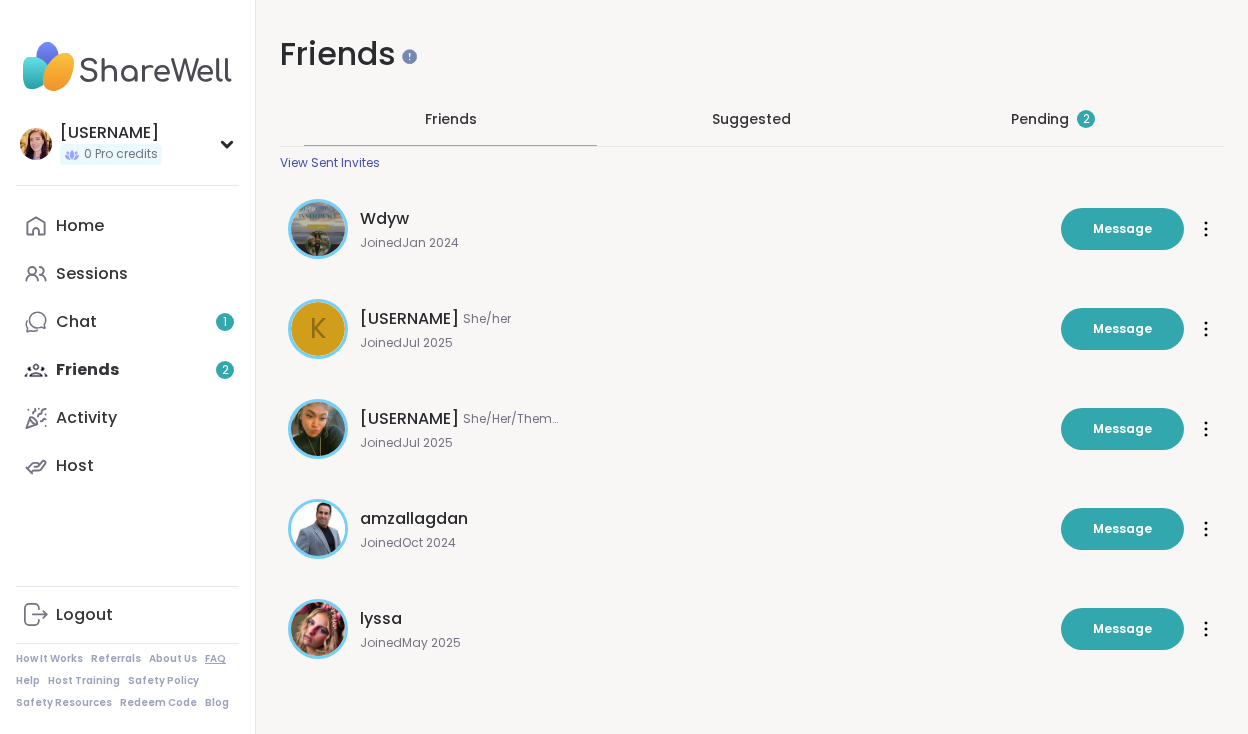 click on "FAQ" at bounding box center (215, 659) 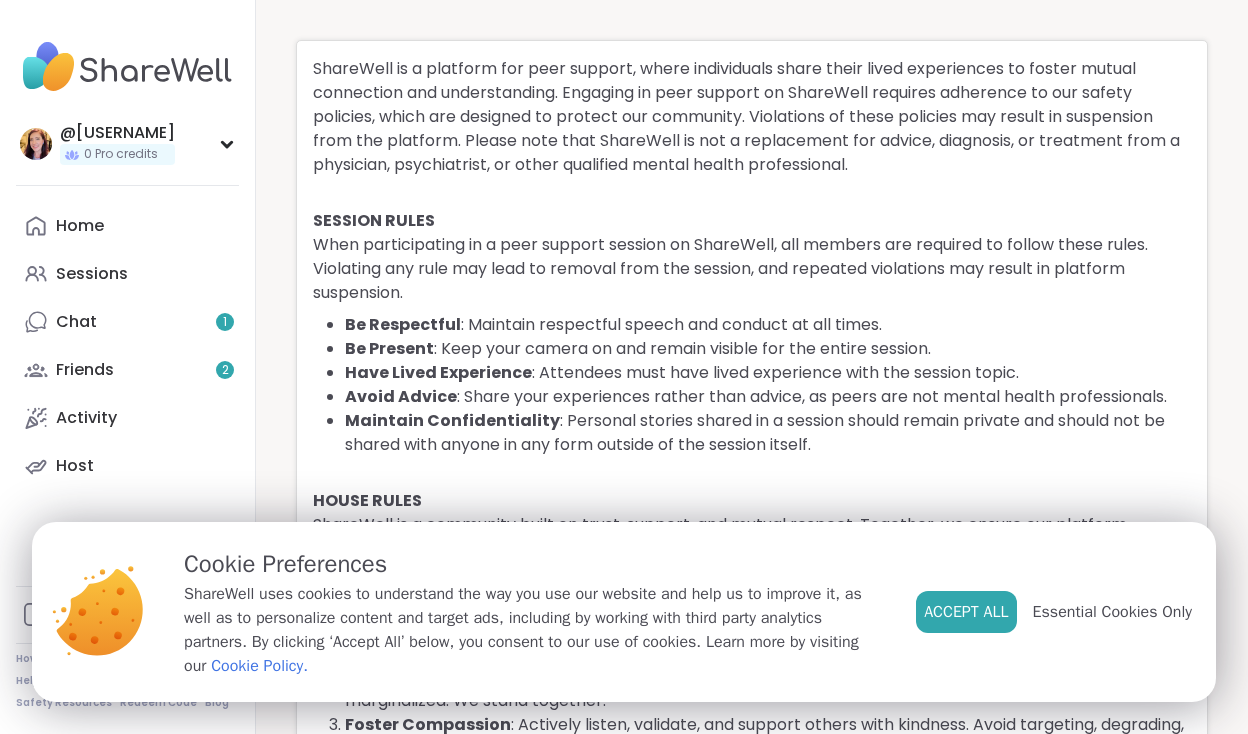 scroll, scrollTop: 0, scrollLeft: 0, axis: both 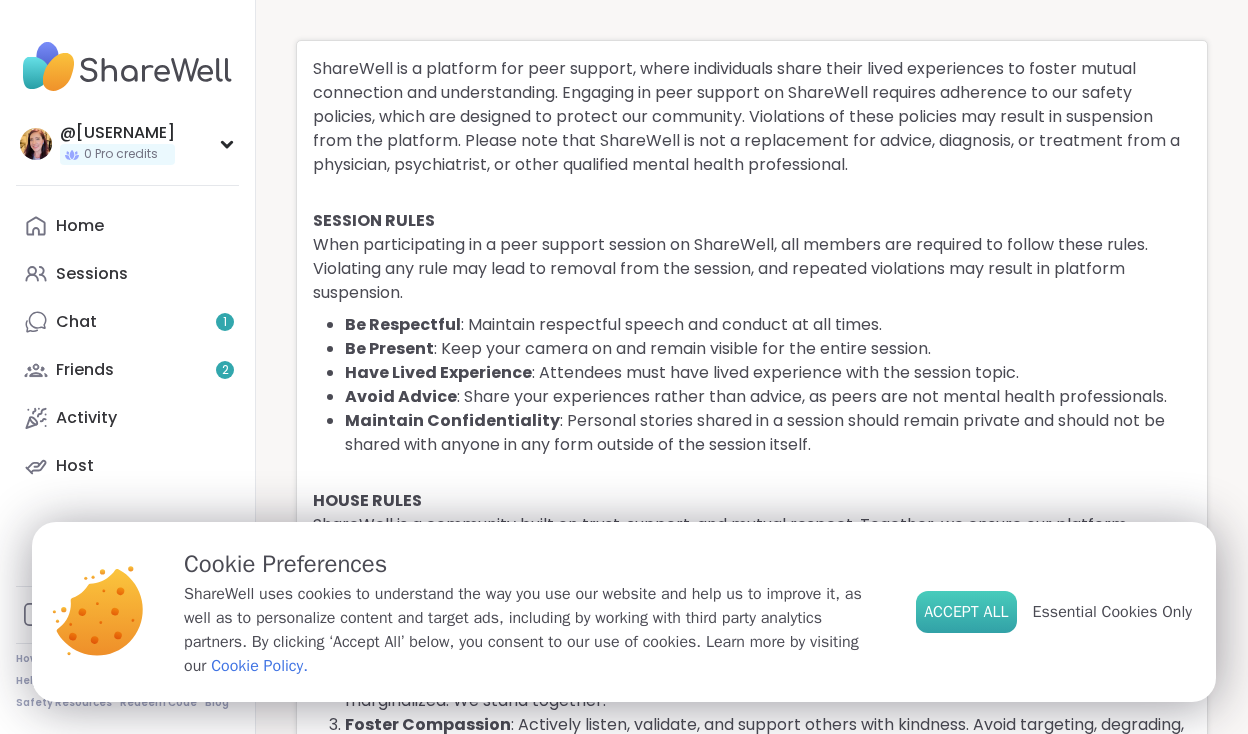 click on "Accept All" at bounding box center (966, 612) 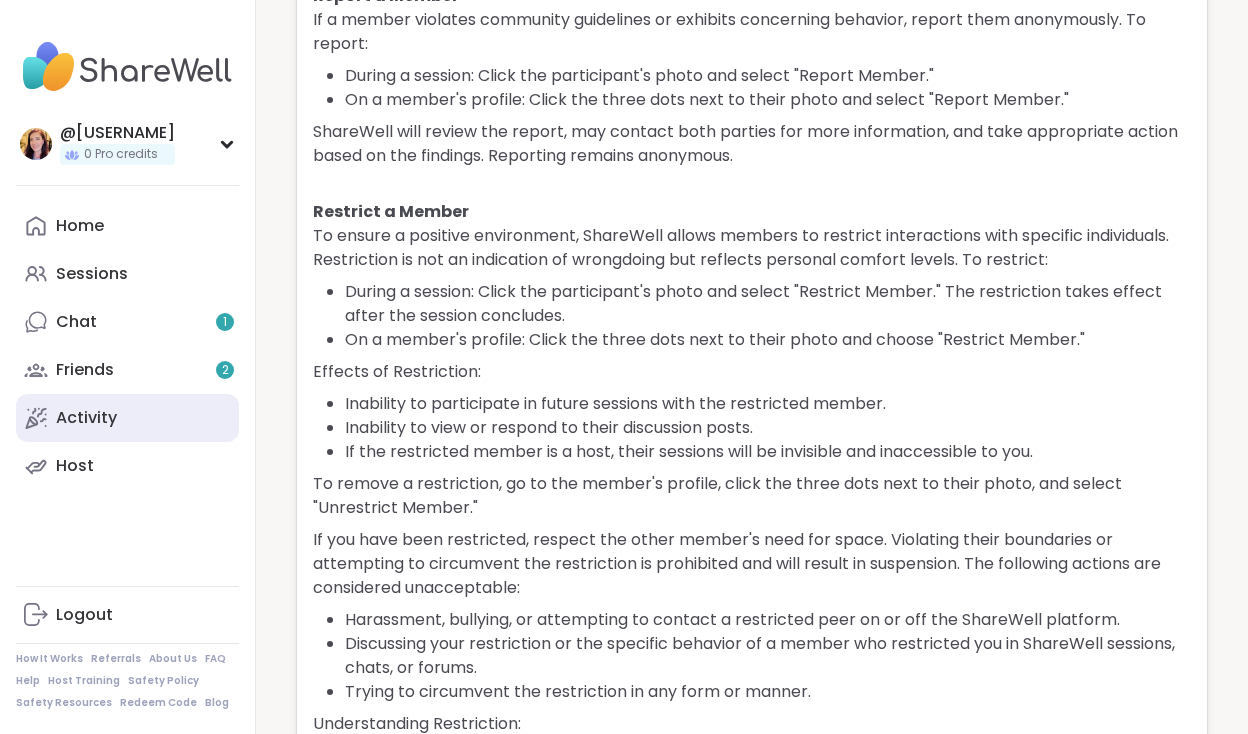 scroll, scrollTop: 2890, scrollLeft: 0, axis: vertical 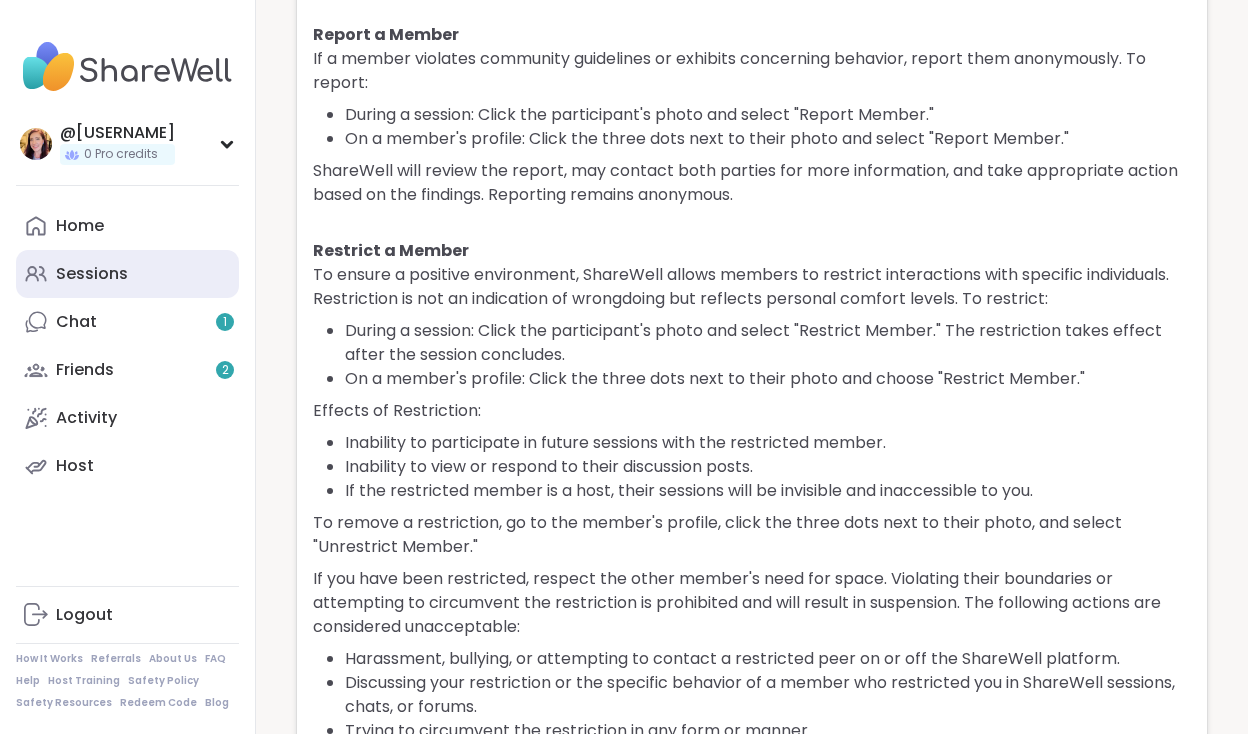 click on "Sessions" at bounding box center [92, 274] 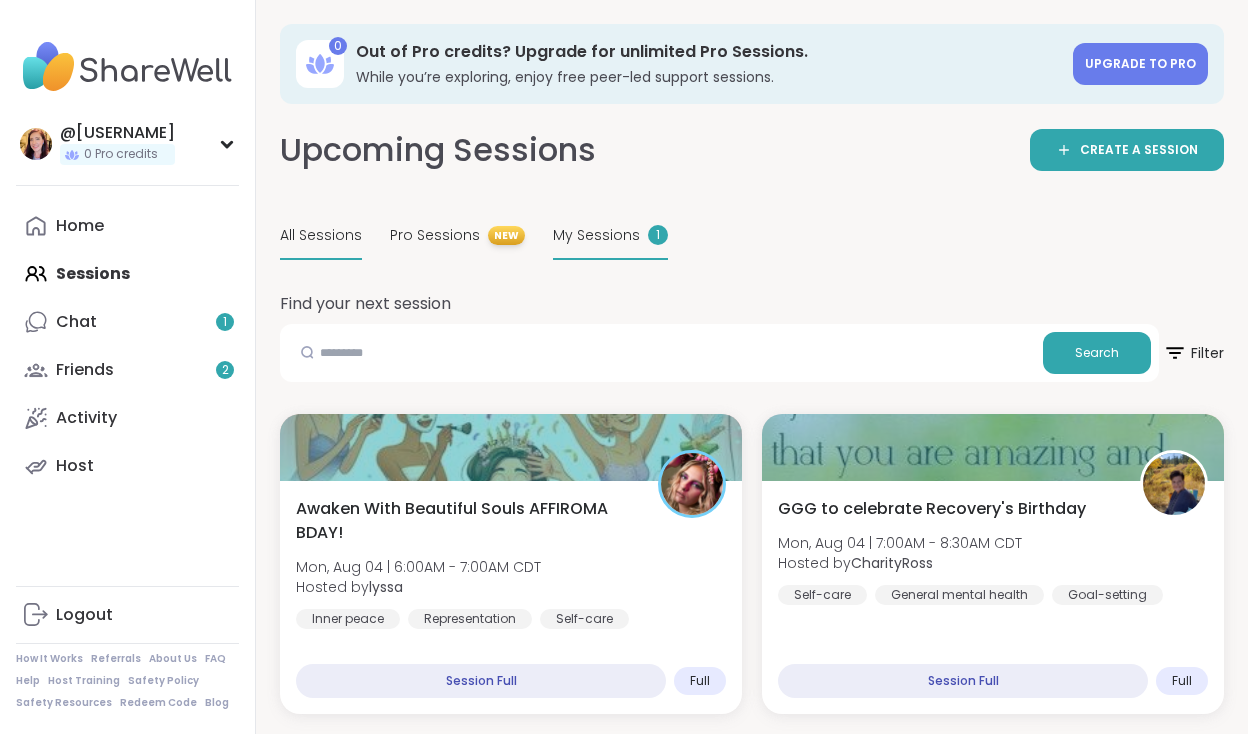 click on "My Sessions" at bounding box center (596, 235) 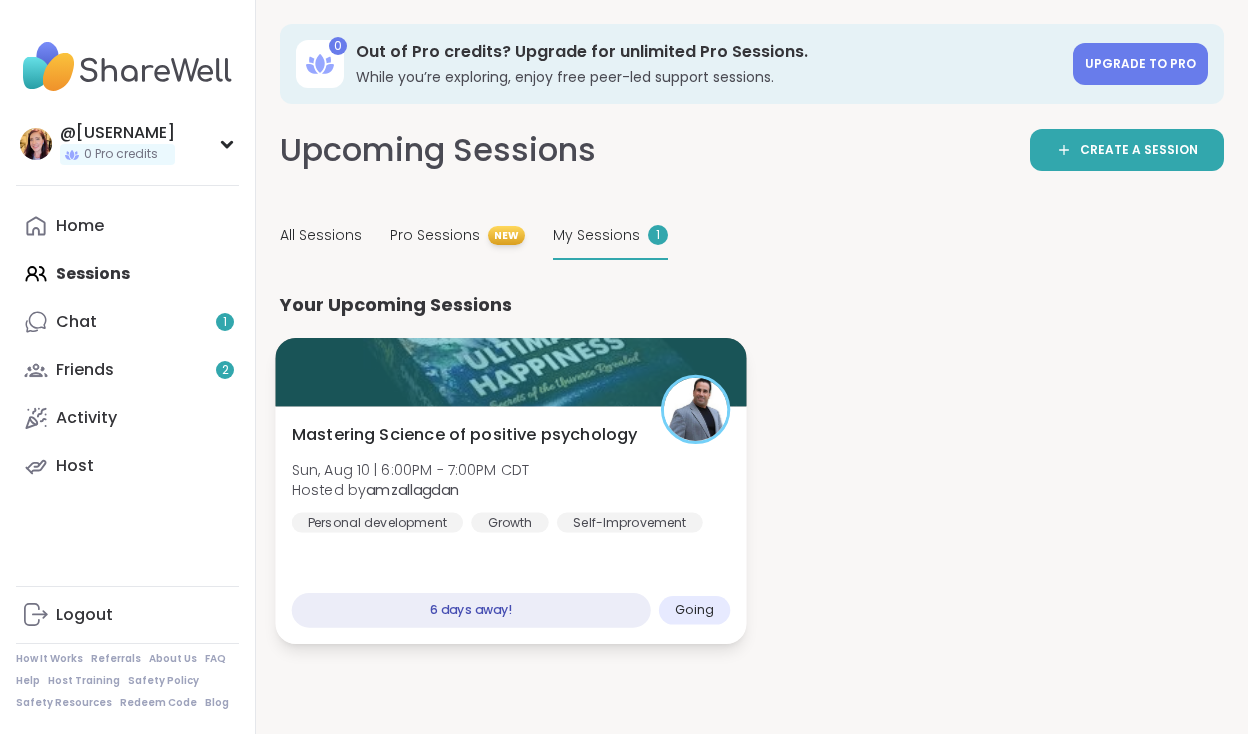 click on "Mastering Science of positive psychology" at bounding box center [465, 435] 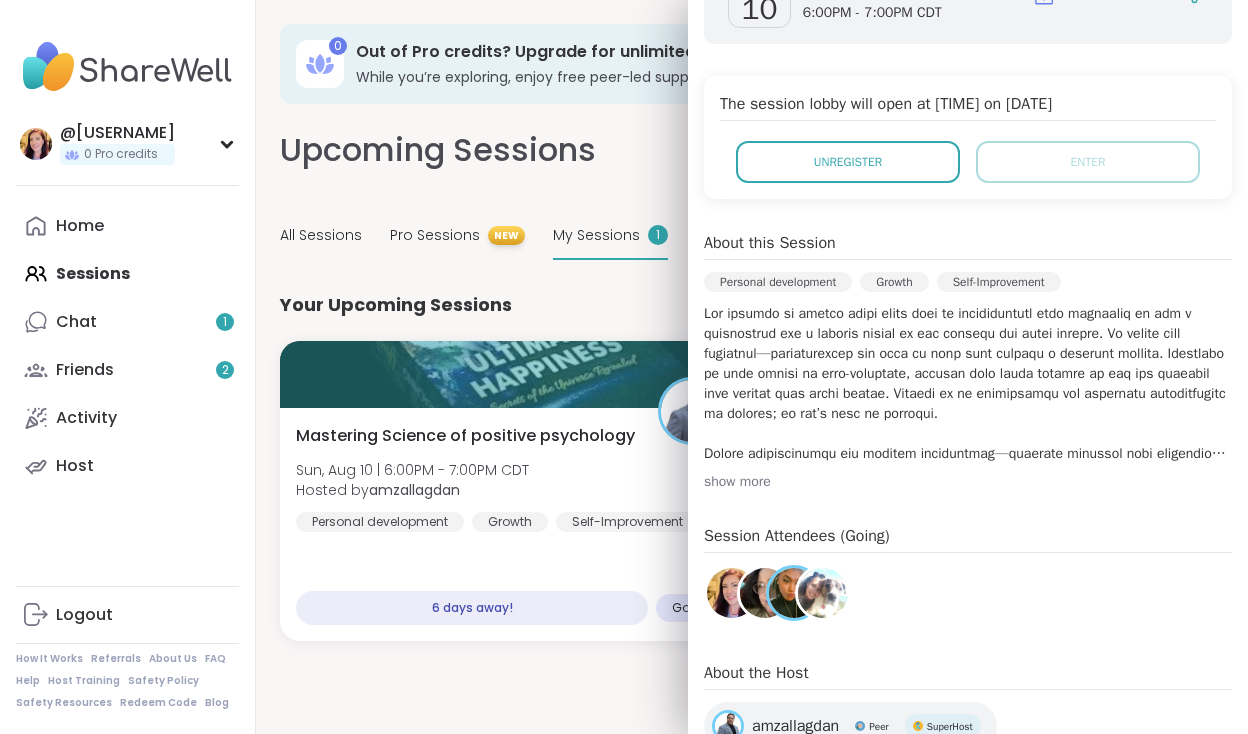 scroll, scrollTop: 385, scrollLeft: 0, axis: vertical 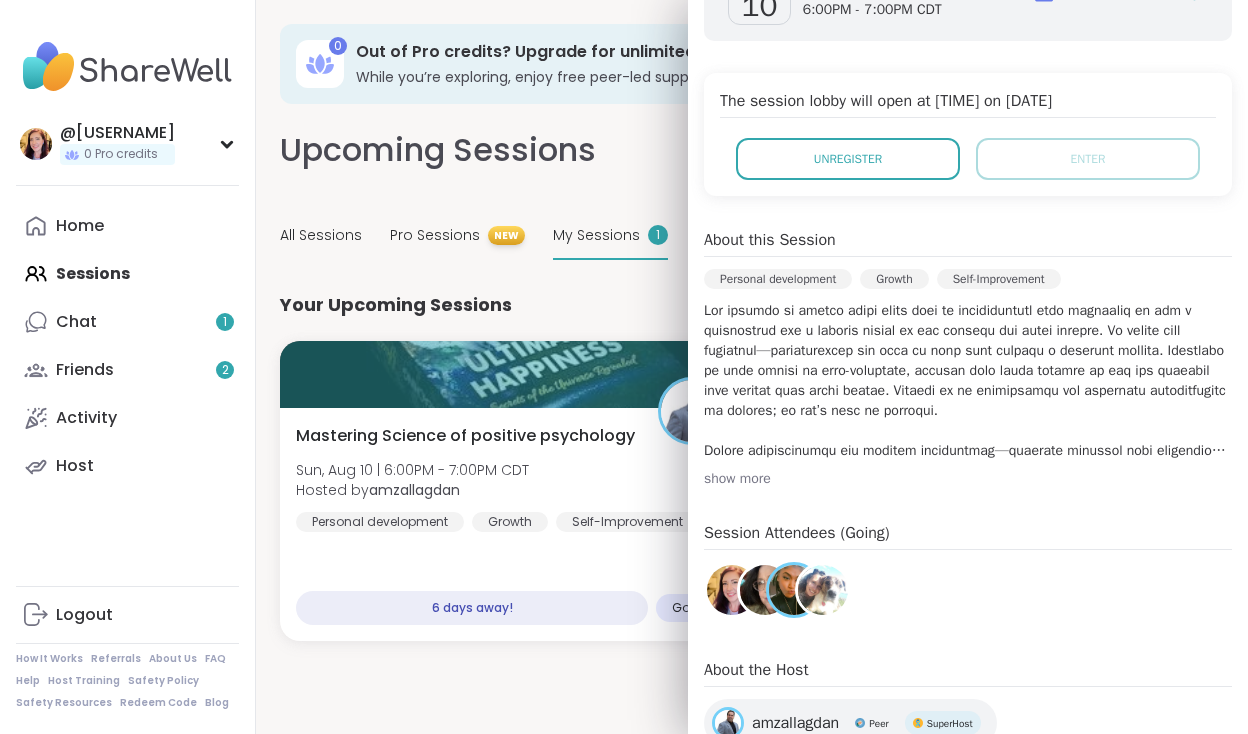 click at bounding box center [823, 590] 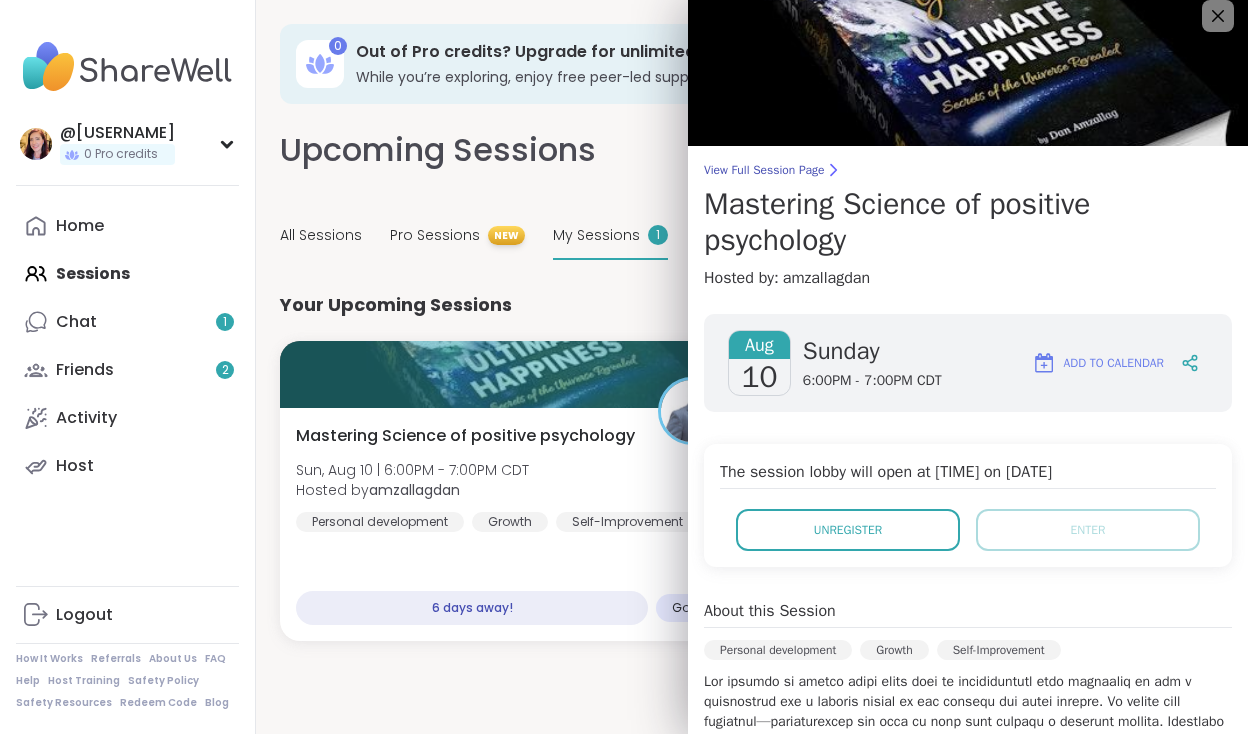 scroll, scrollTop: 0, scrollLeft: 0, axis: both 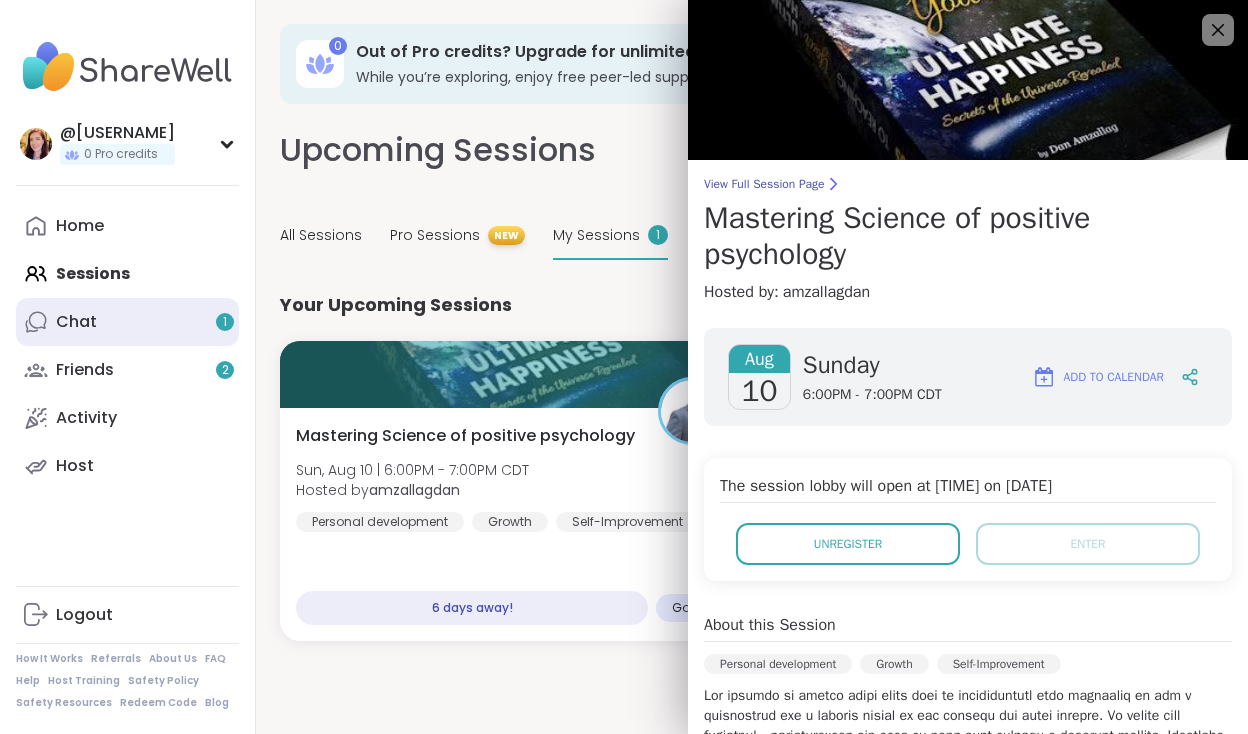 click on "Chat 1" at bounding box center (127, 322) 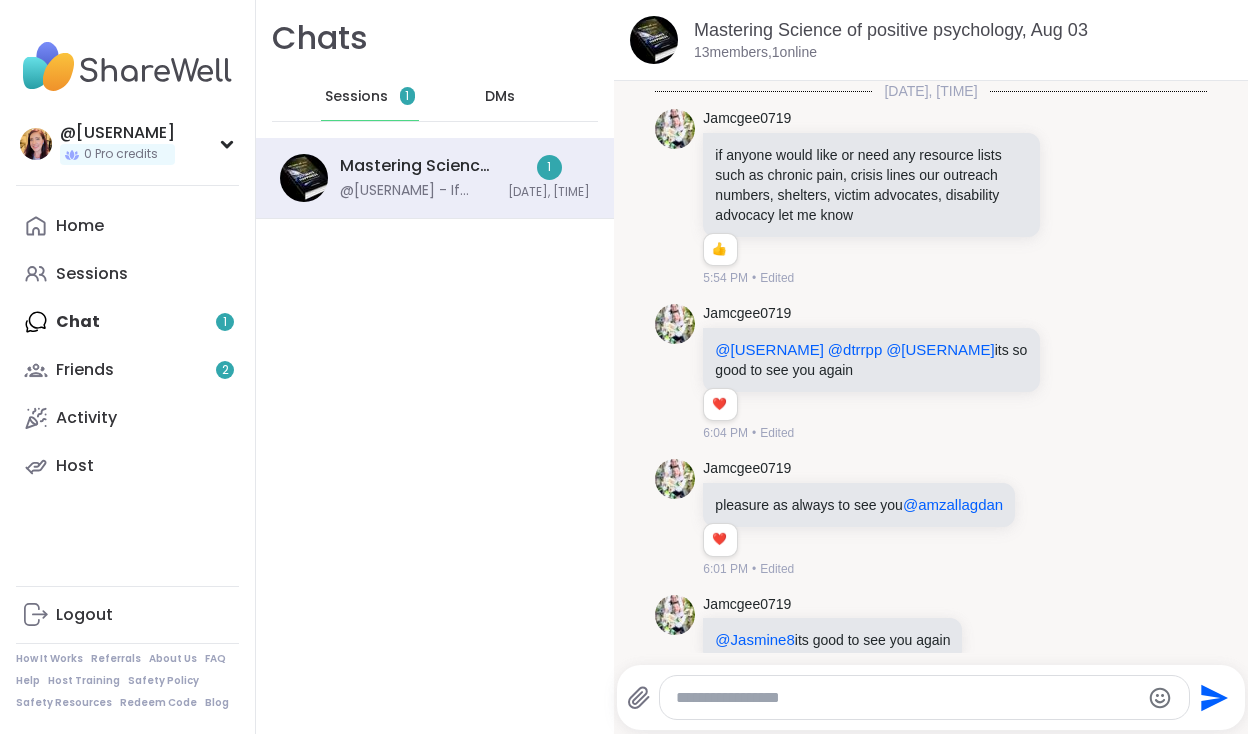 scroll, scrollTop: 2033, scrollLeft: 0, axis: vertical 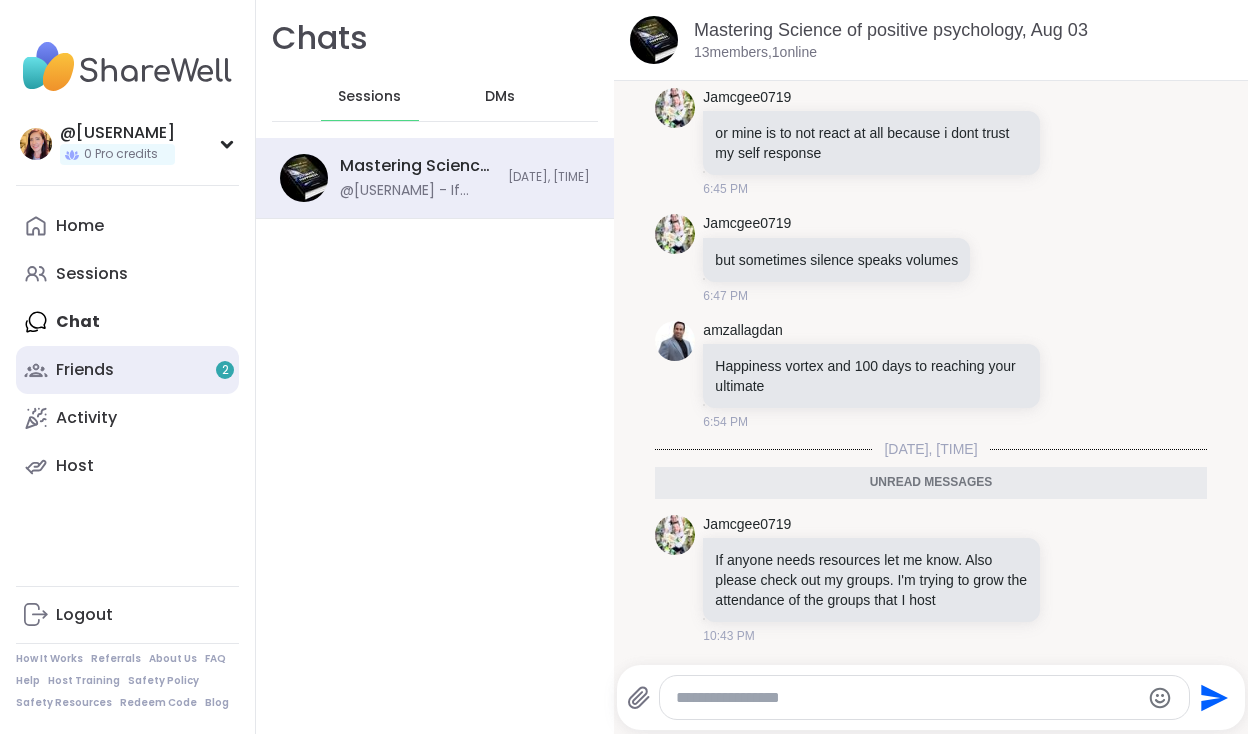 click on "Friends 2" at bounding box center [85, 370] 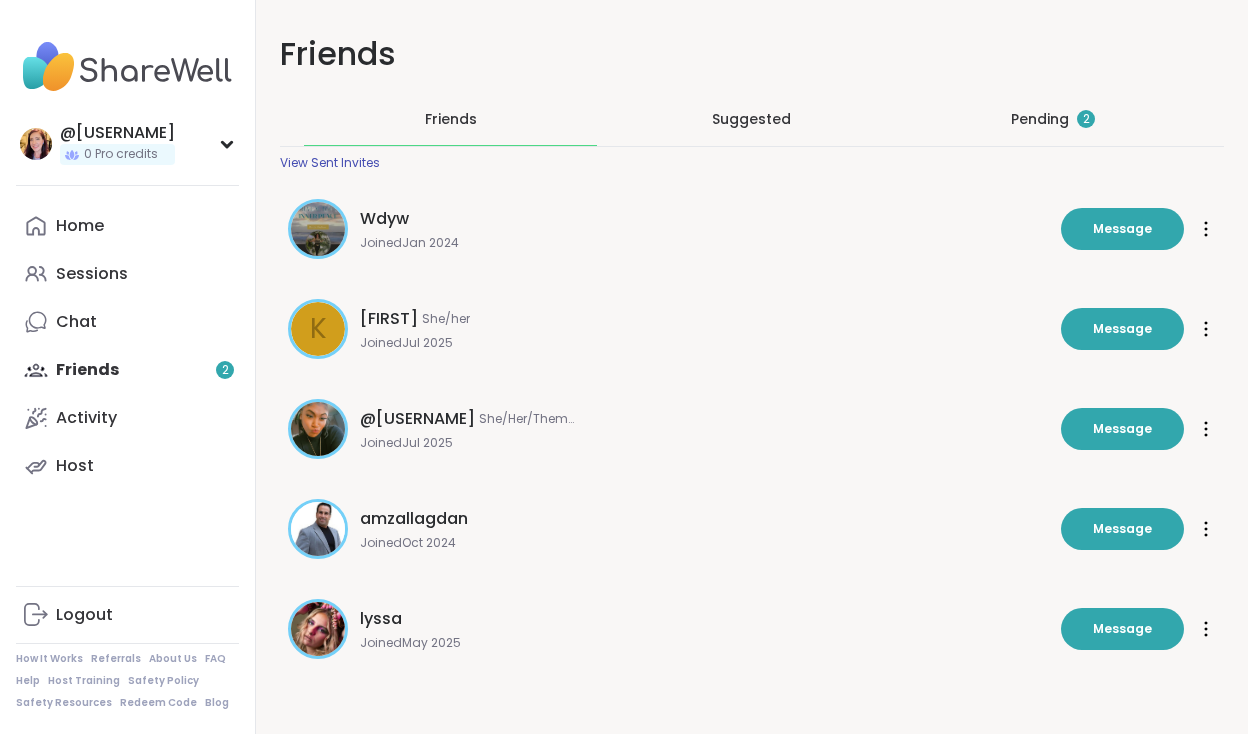 scroll, scrollTop: 0, scrollLeft: 0, axis: both 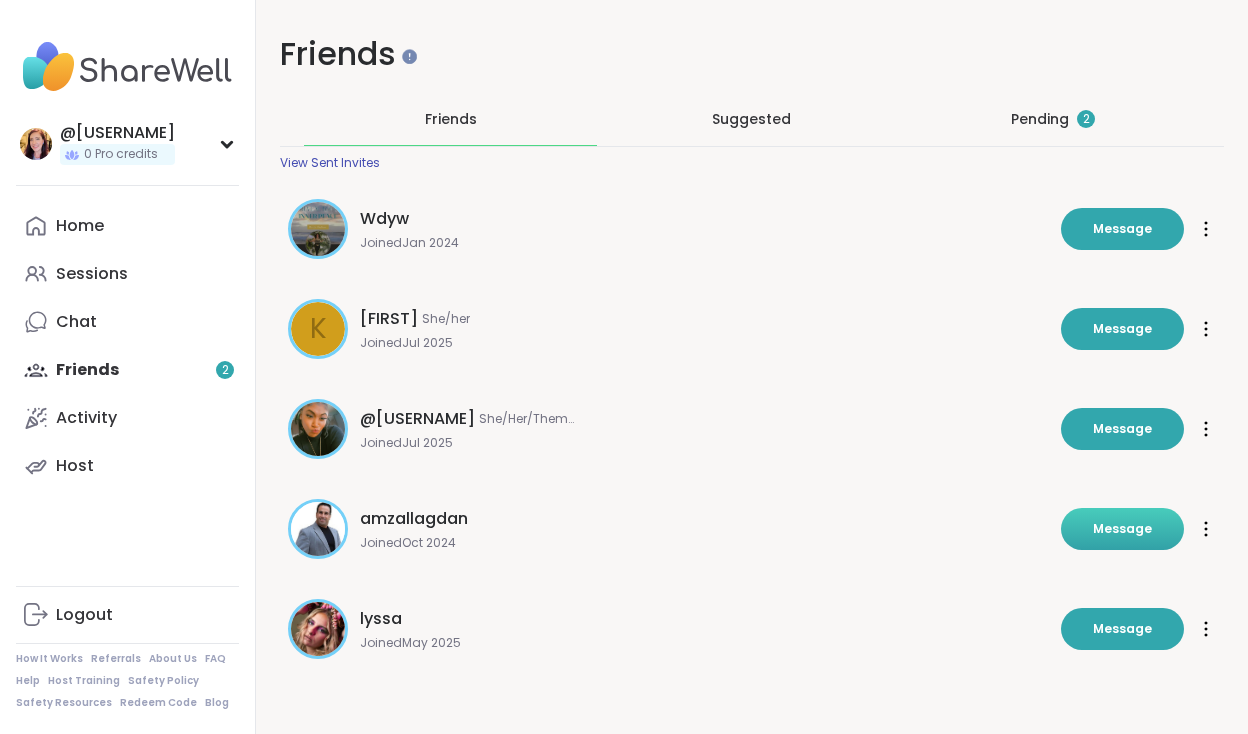 click on "Message" at bounding box center [1122, 529] 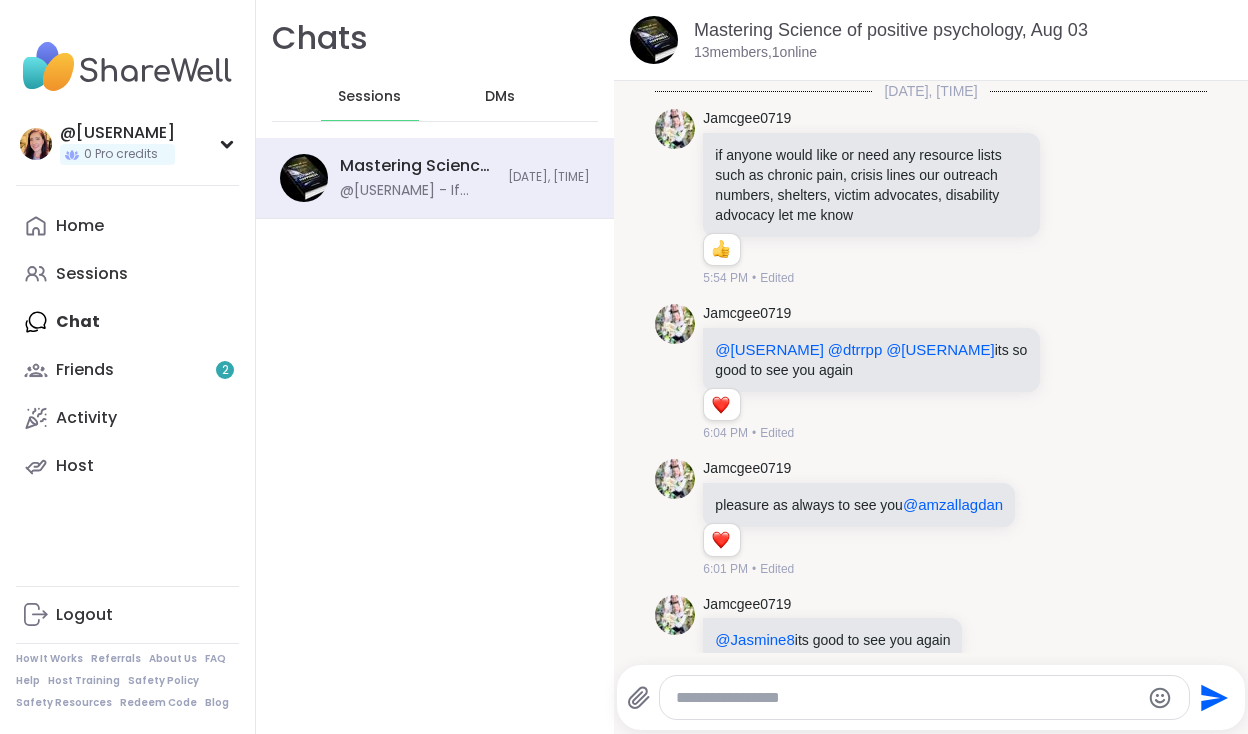 scroll, scrollTop: 1966, scrollLeft: 0, axis: vertical 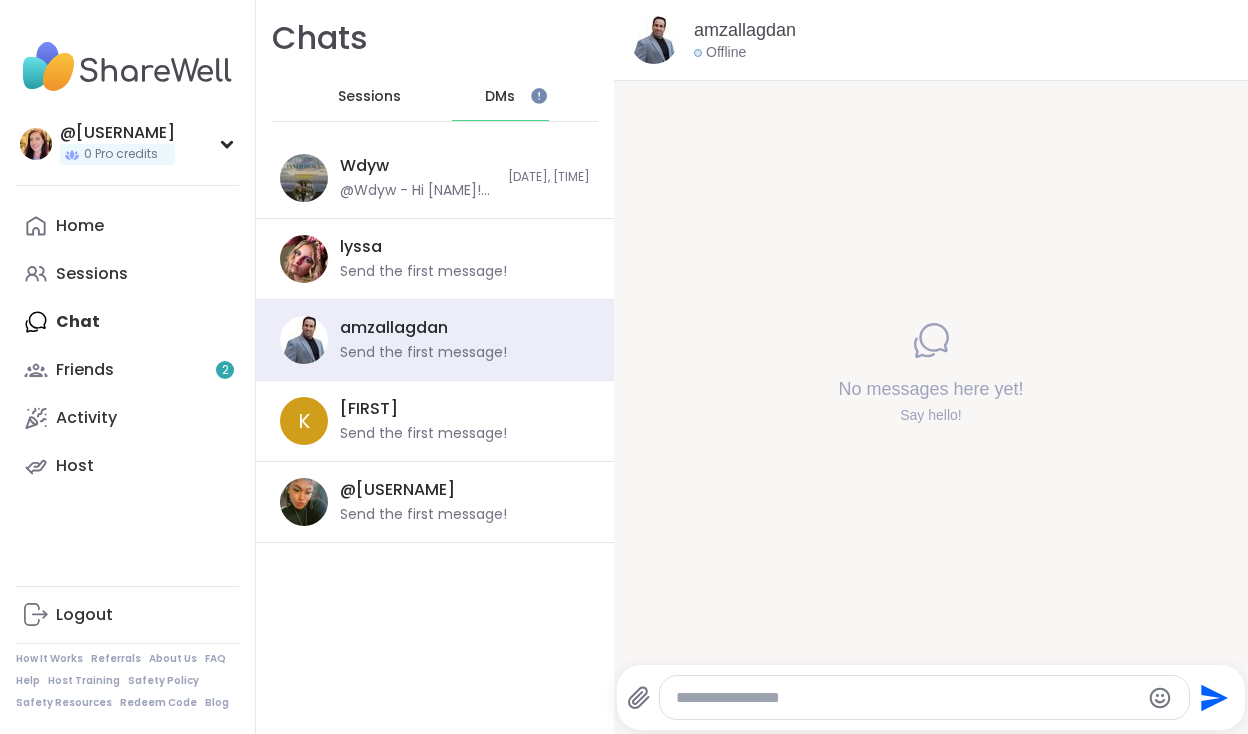 click at bounding box center (907, 698) 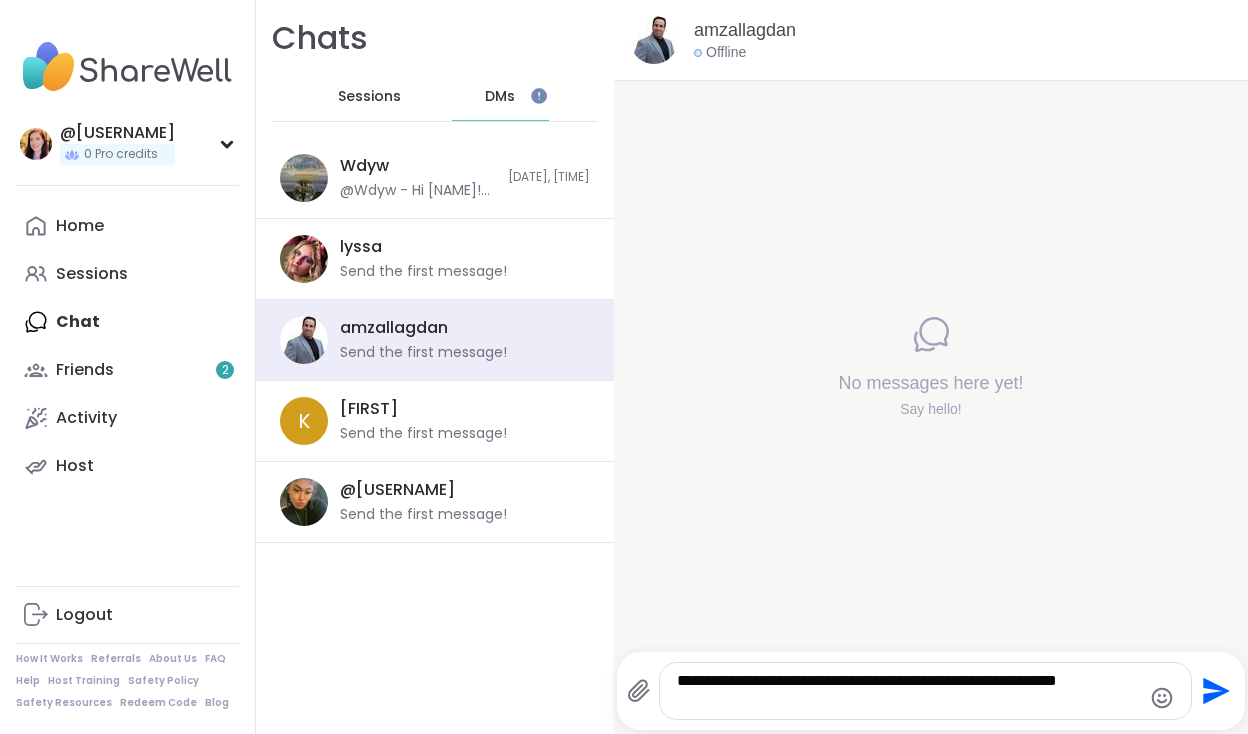 click on "**********" at bounding box center [908, 691] 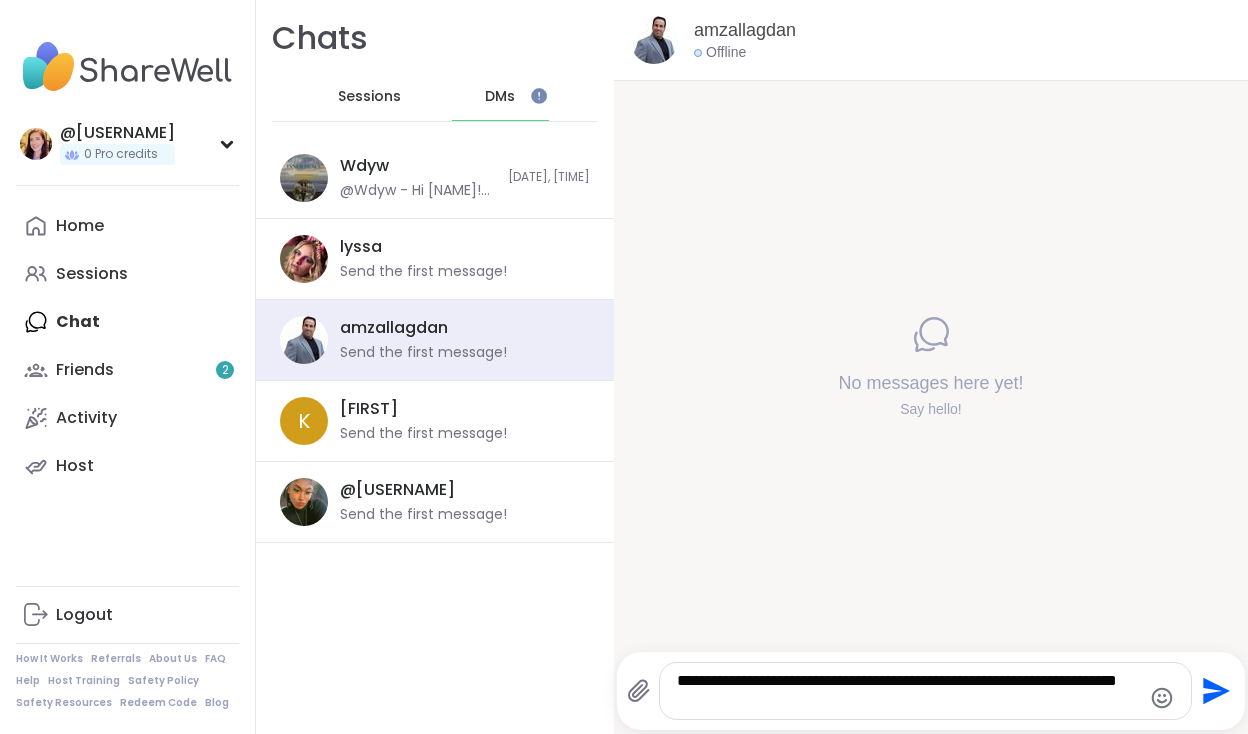 click on "**********" at bounding box center (908, 691) 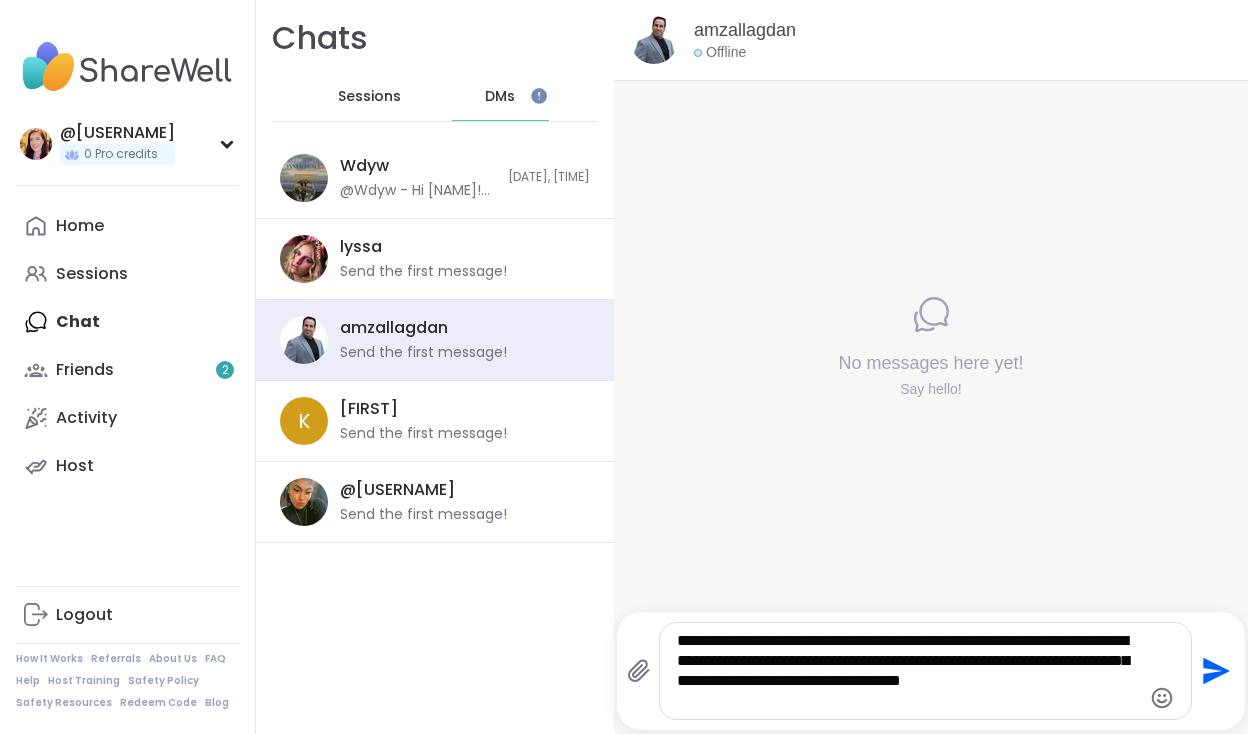 type on "**********" 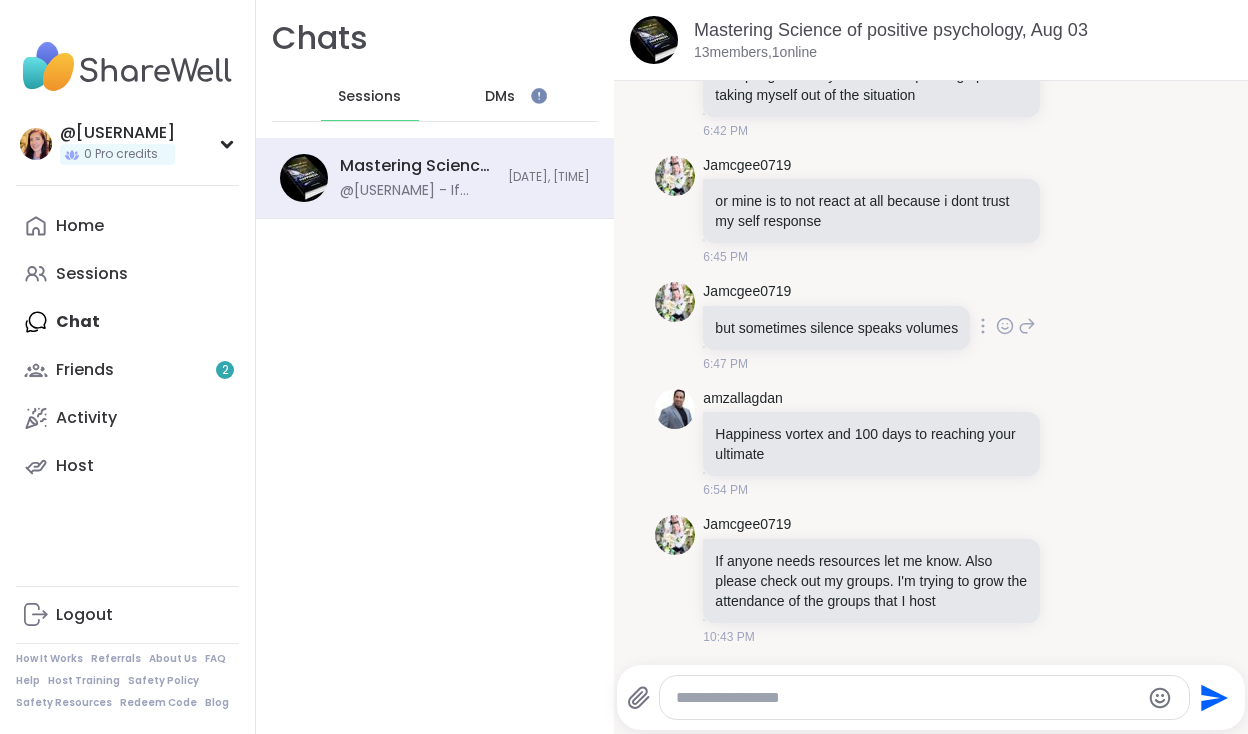 scroll, scrollTop: 1966, scrollLeft: 0, axis: vertical 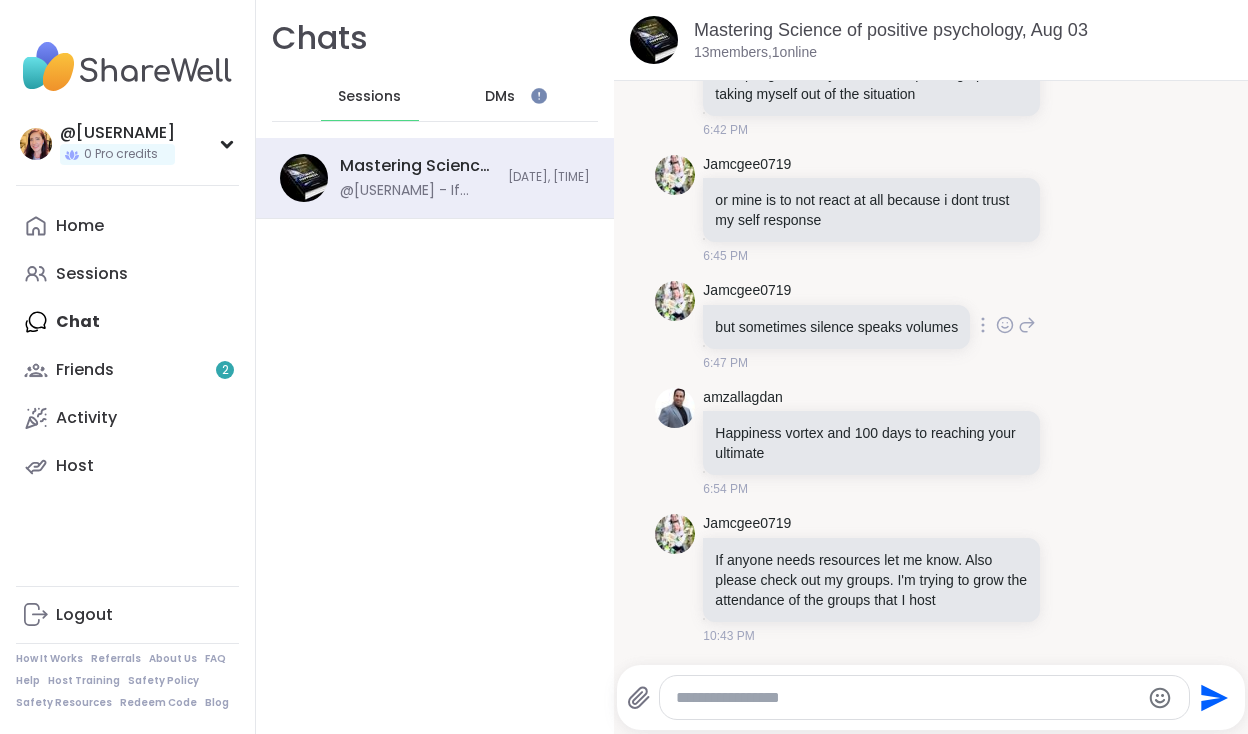 click at bounding box center [983, 325] 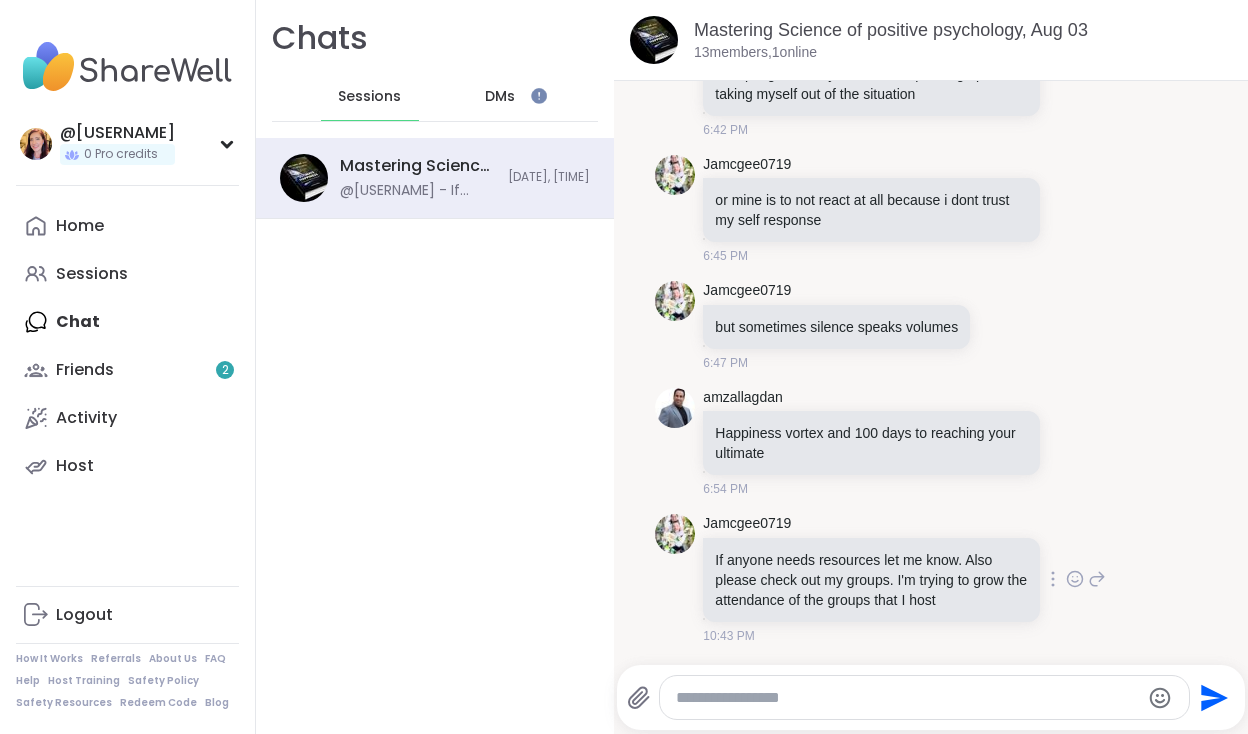 click at bounding box center [1053, 579] 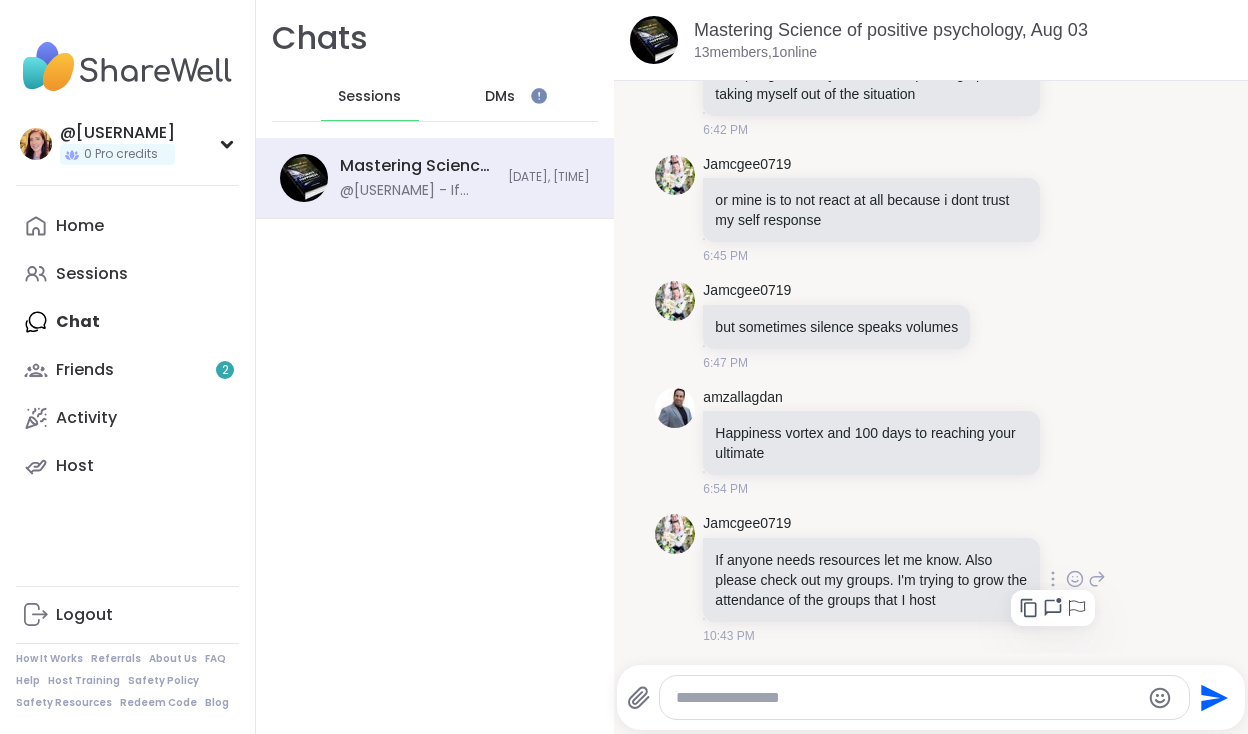 click 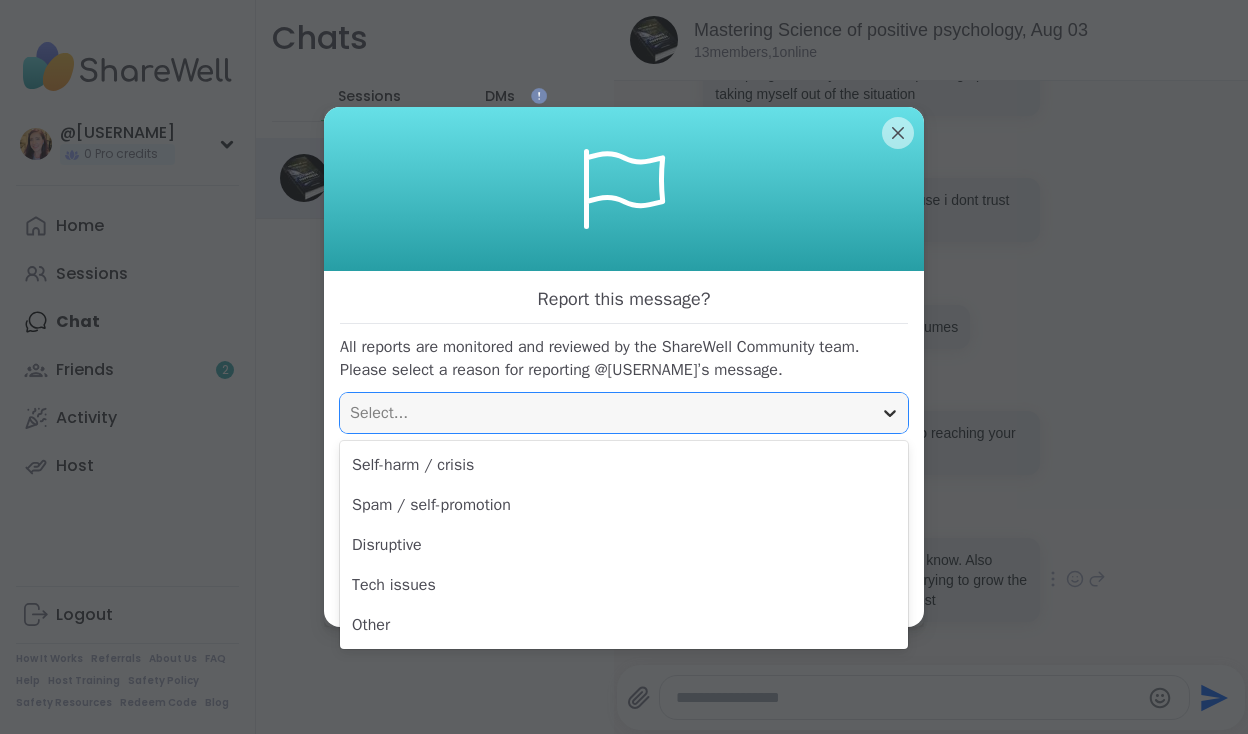 click 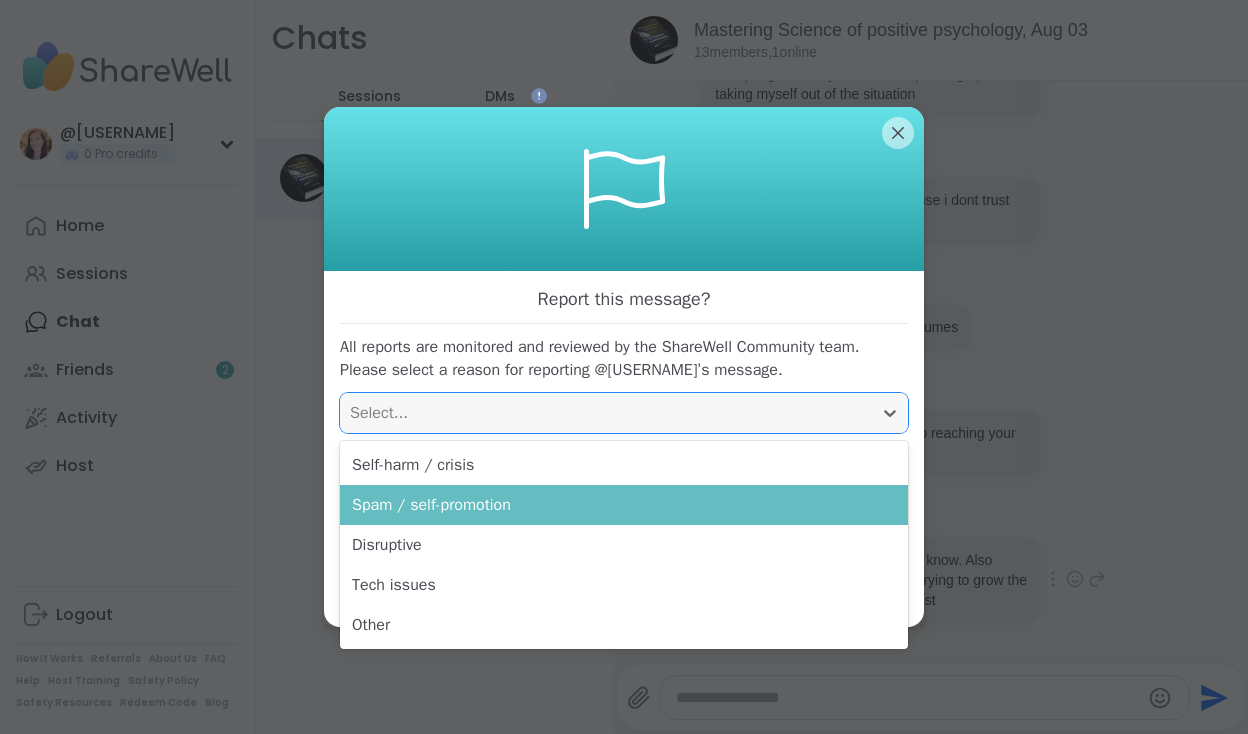 click on "Spam / self-promotion" at bounding box center (624, 505) 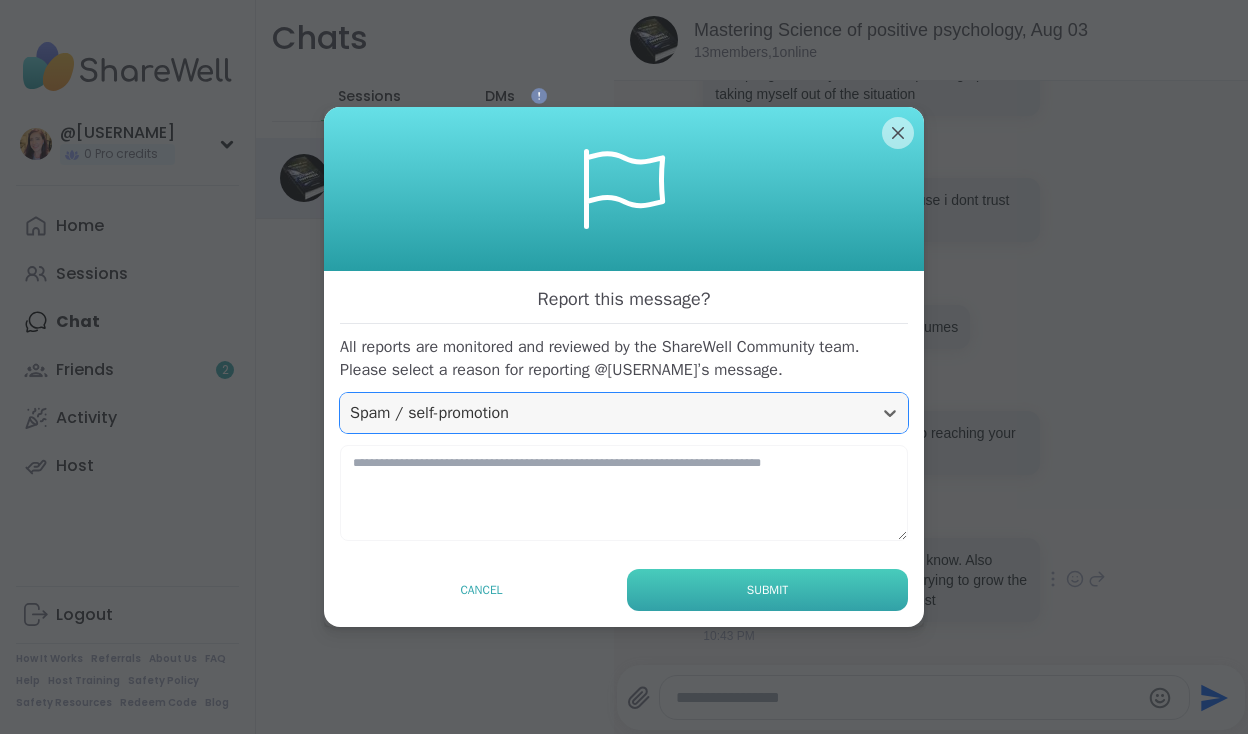 click on "Submit" at bounding box center (767, 590) 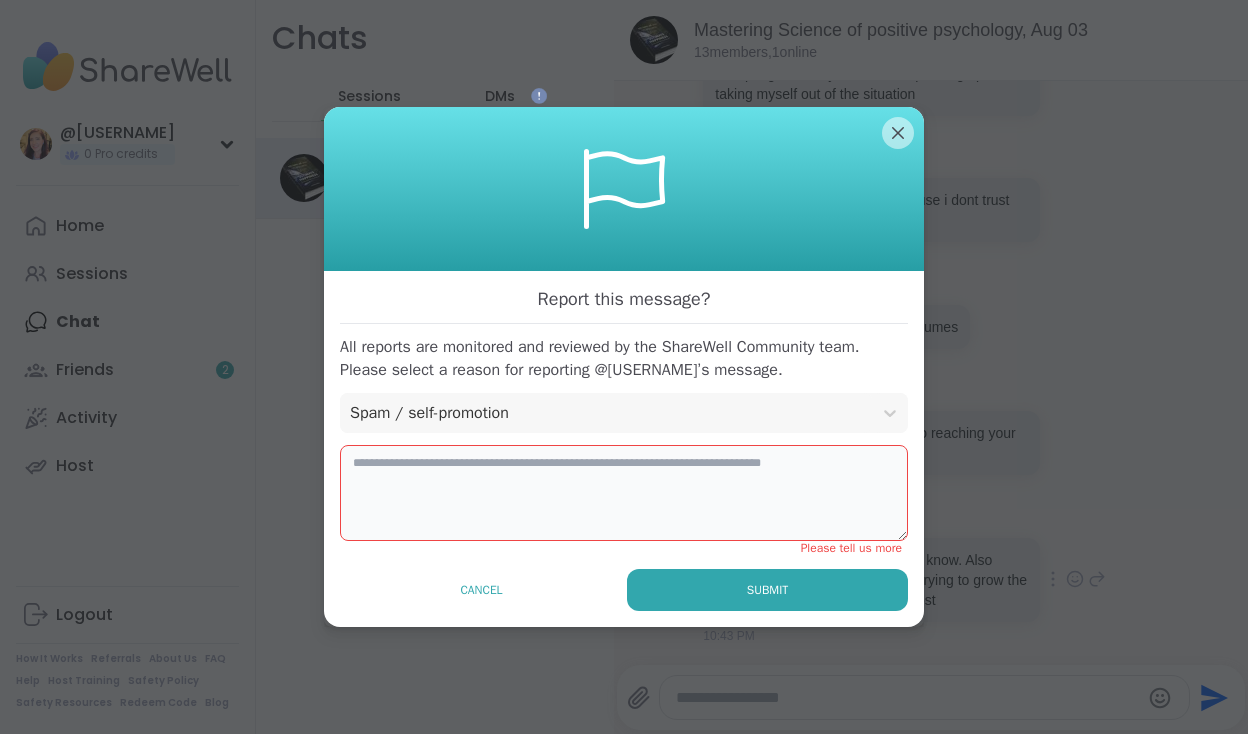 click at bounding box center (624, 493) 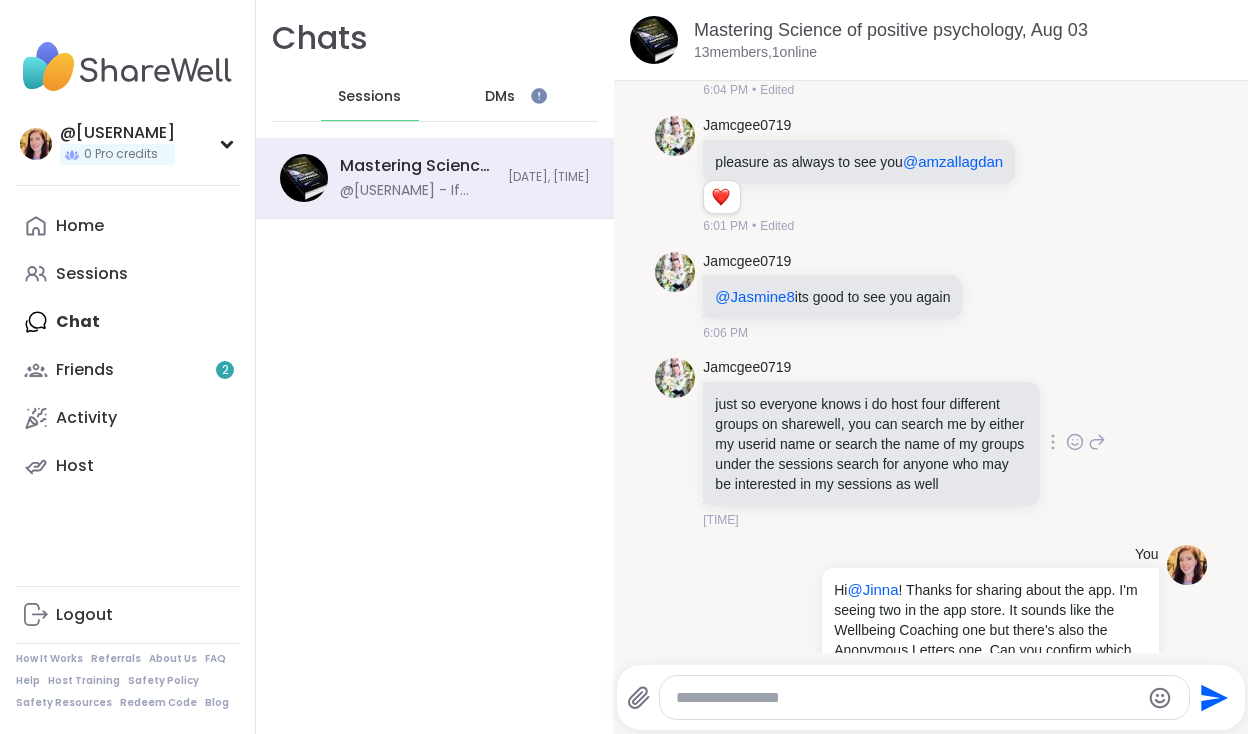 scroll, scrollTop: 358, scrollLeft: 0, axis: vertical 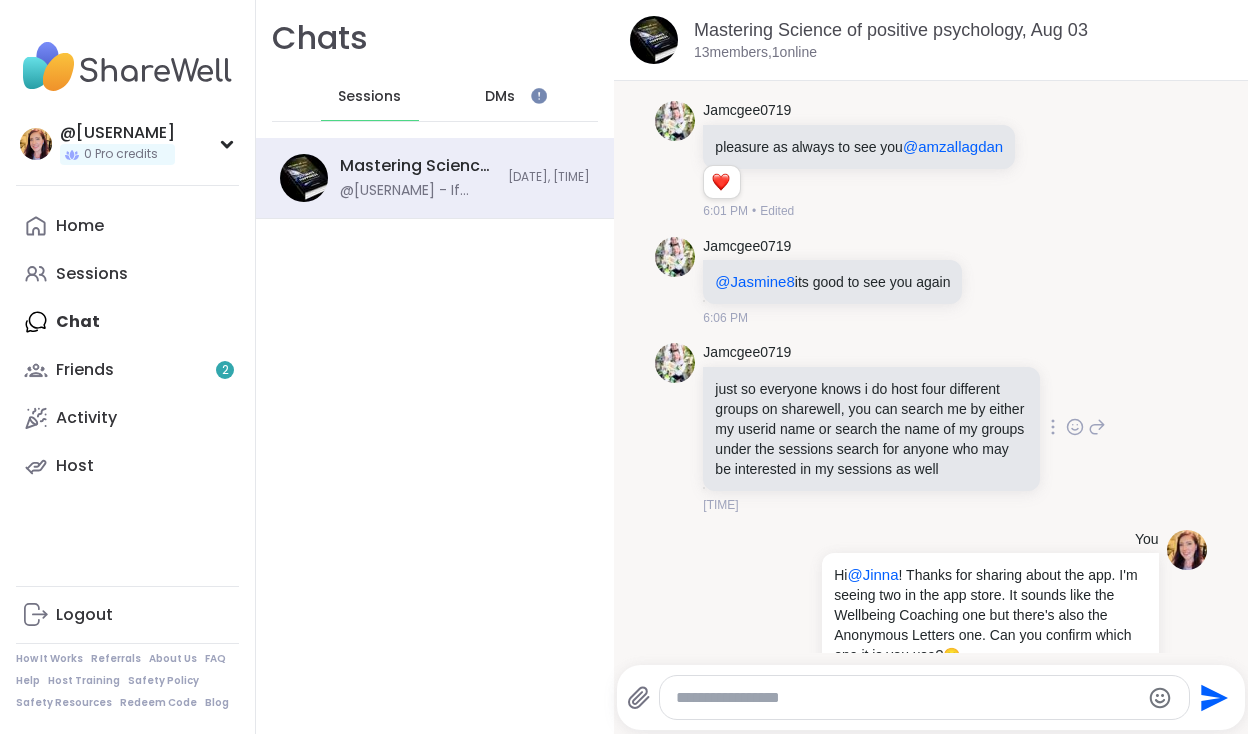 click at bounding box center [1053, 427] 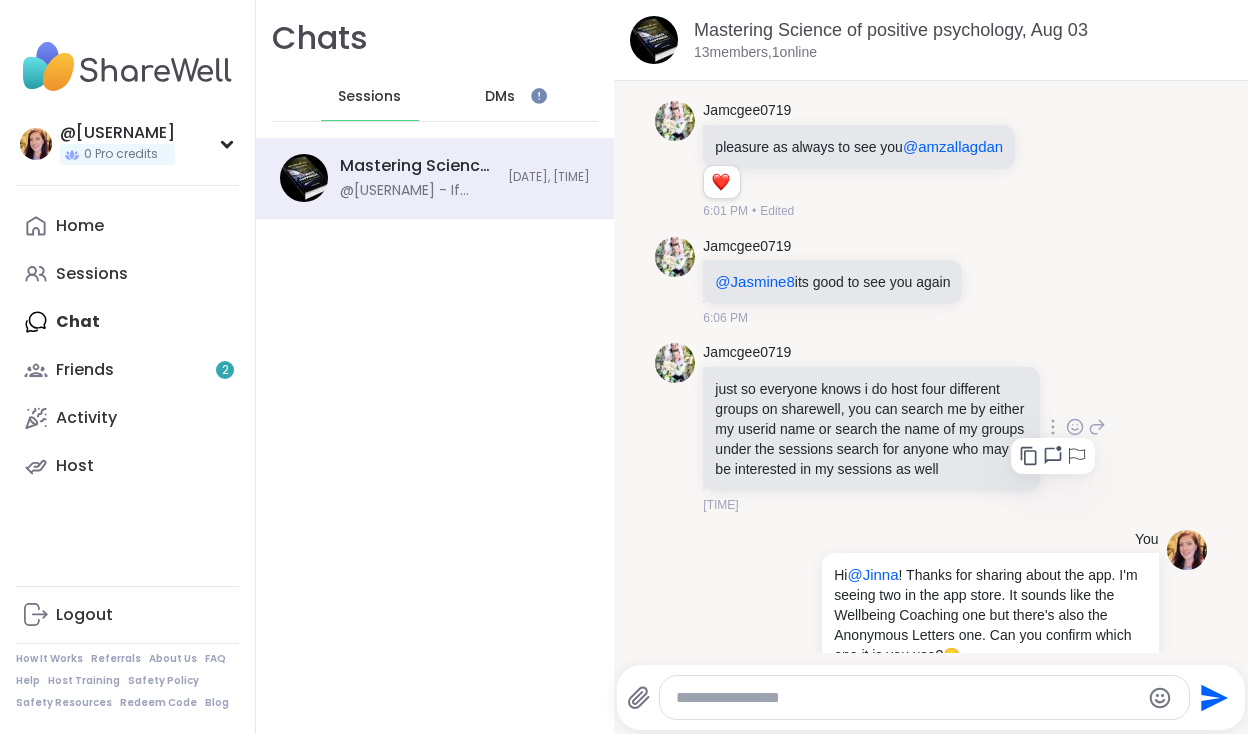 click 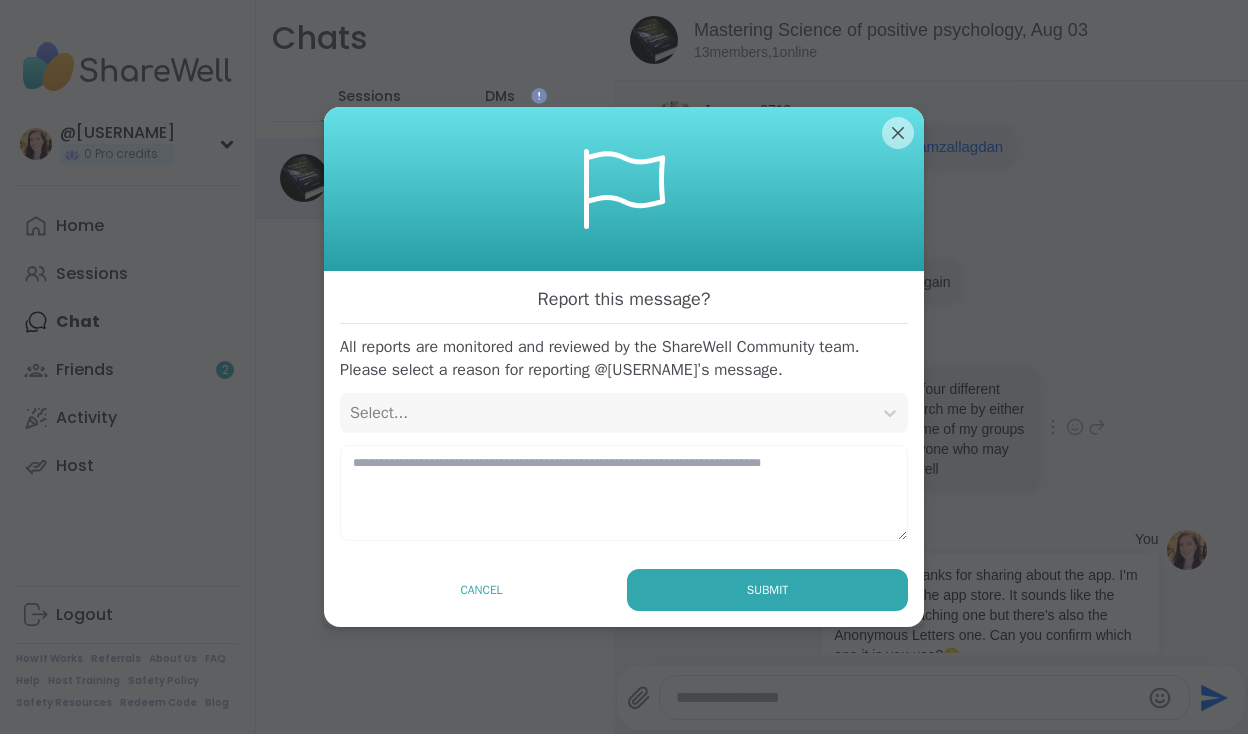 click on "Select..." at bounding box center (606, 413) 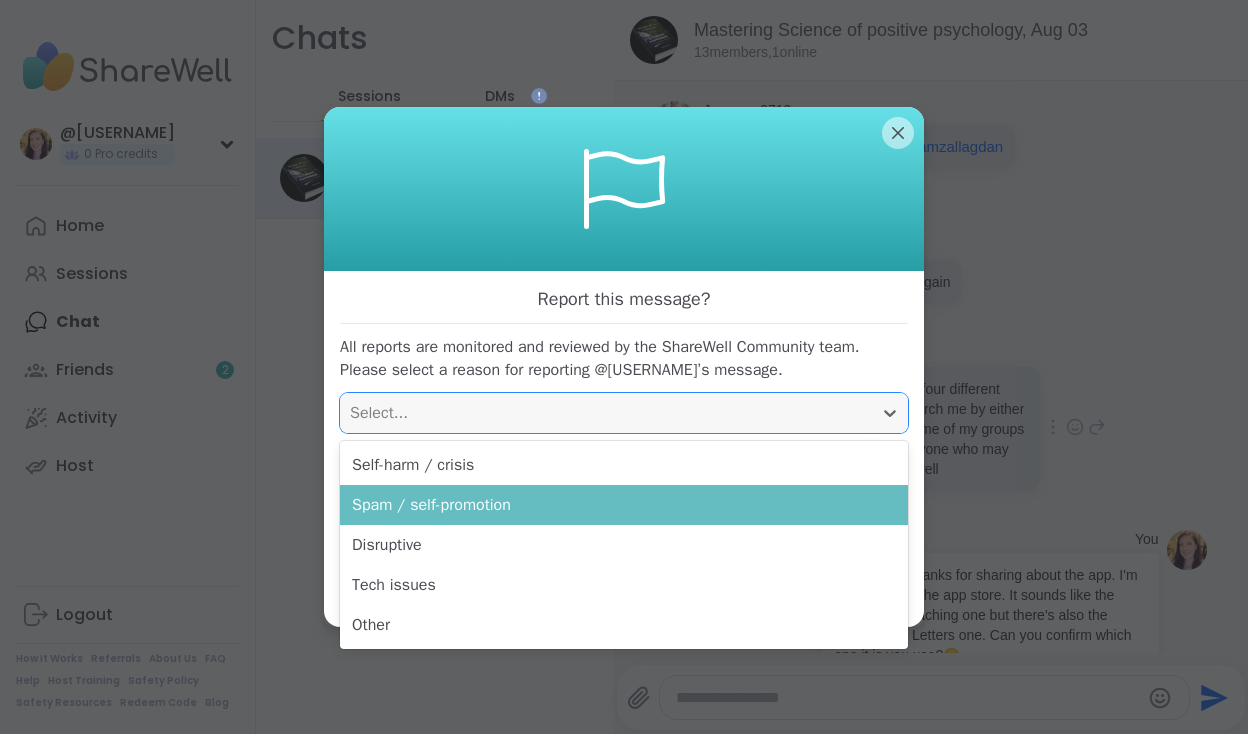 click on "Spam / self-promotion" at bounding box center [624, 505] 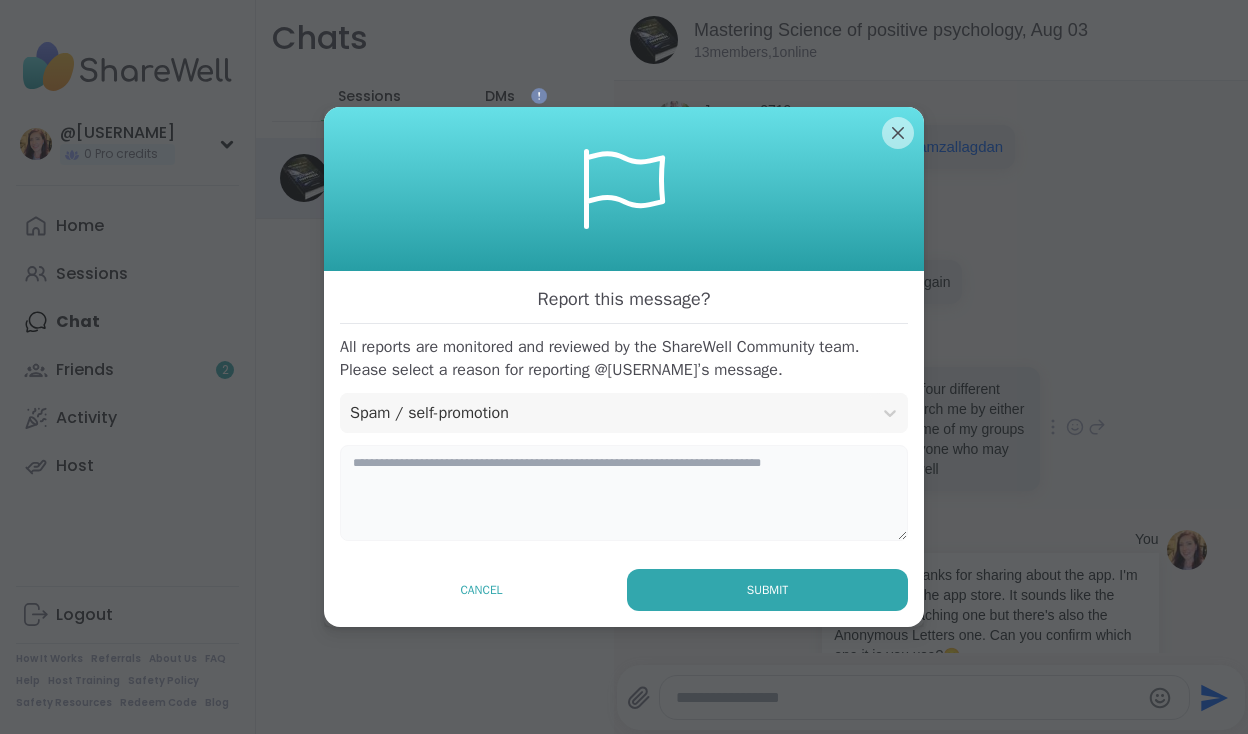 click at bounding box center [624, 493] 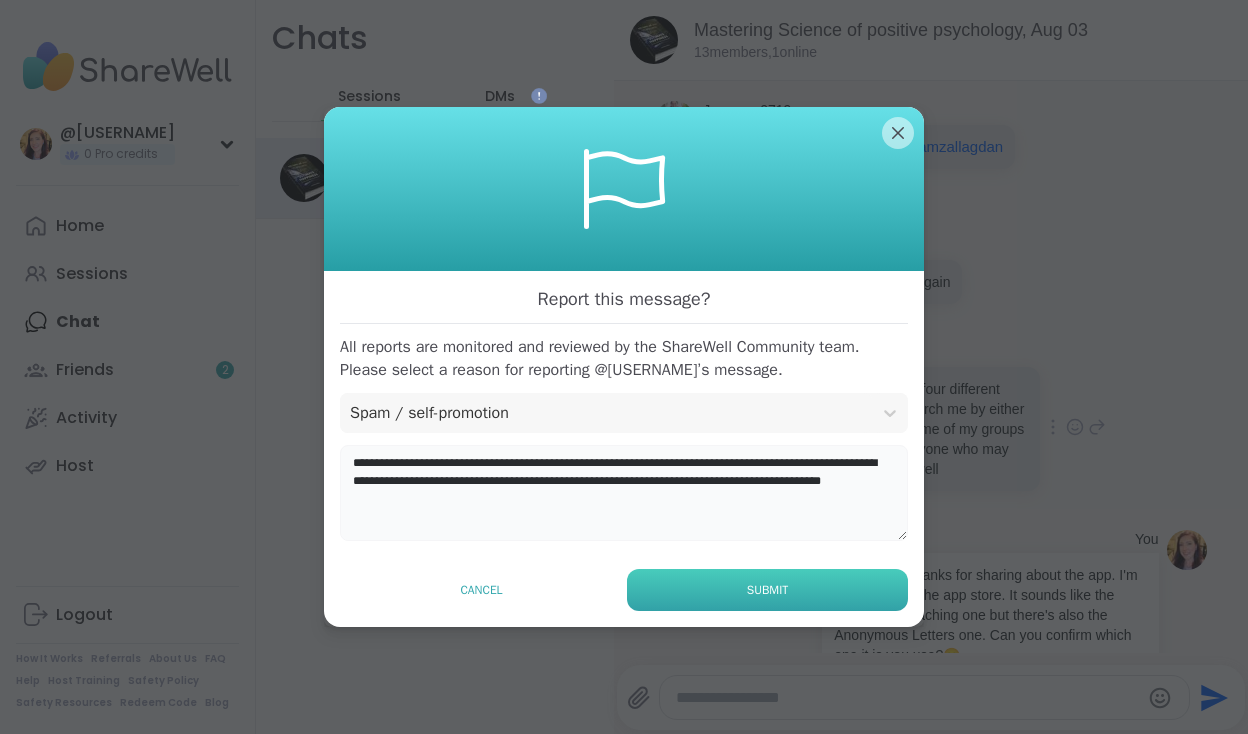 type on "**********" 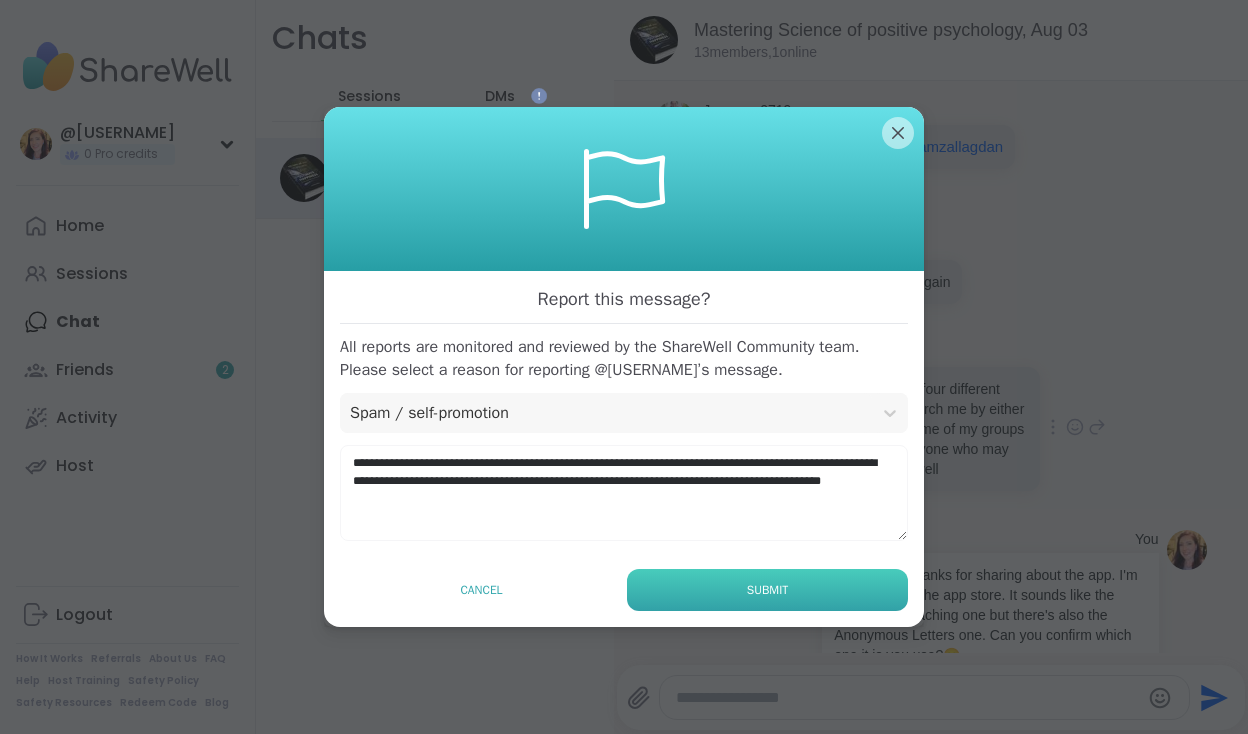 click on "Submit" at bounding box center [767, 590] 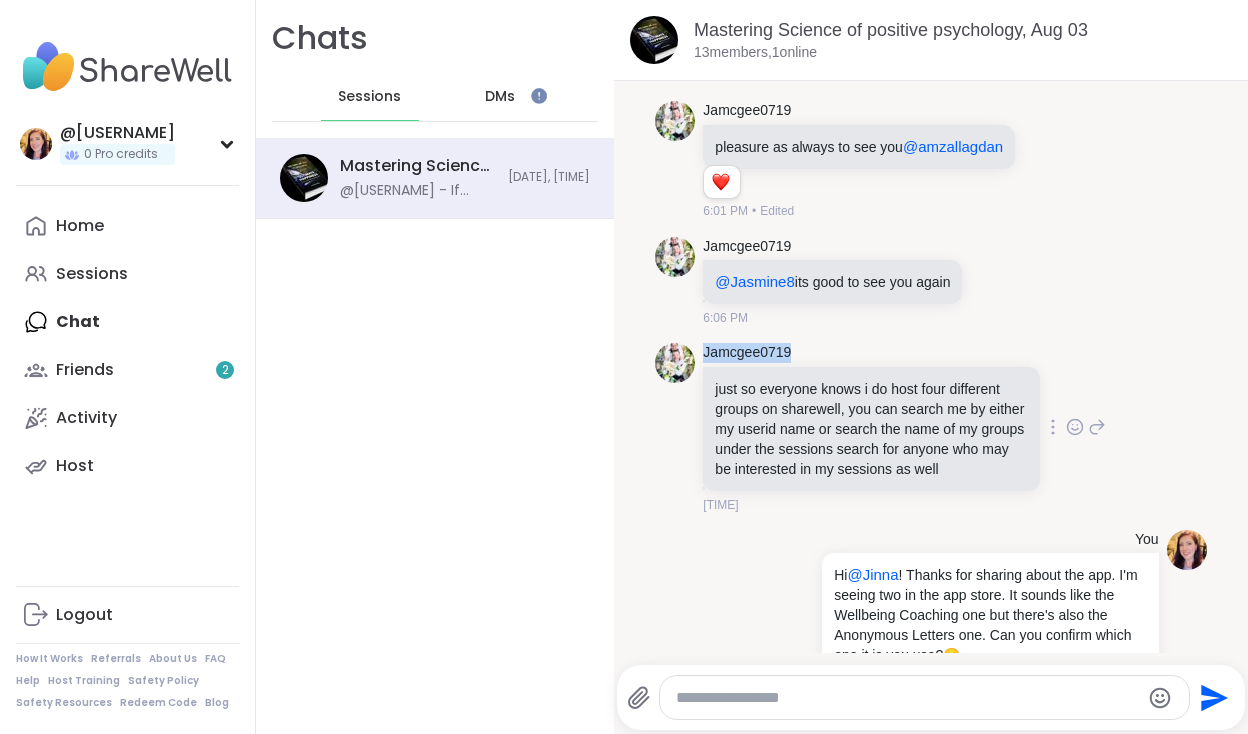 drag, startPoint x: 802, startPoint y: 352, endPoint x: 701, endPoint y: 347, distance: 101.12369 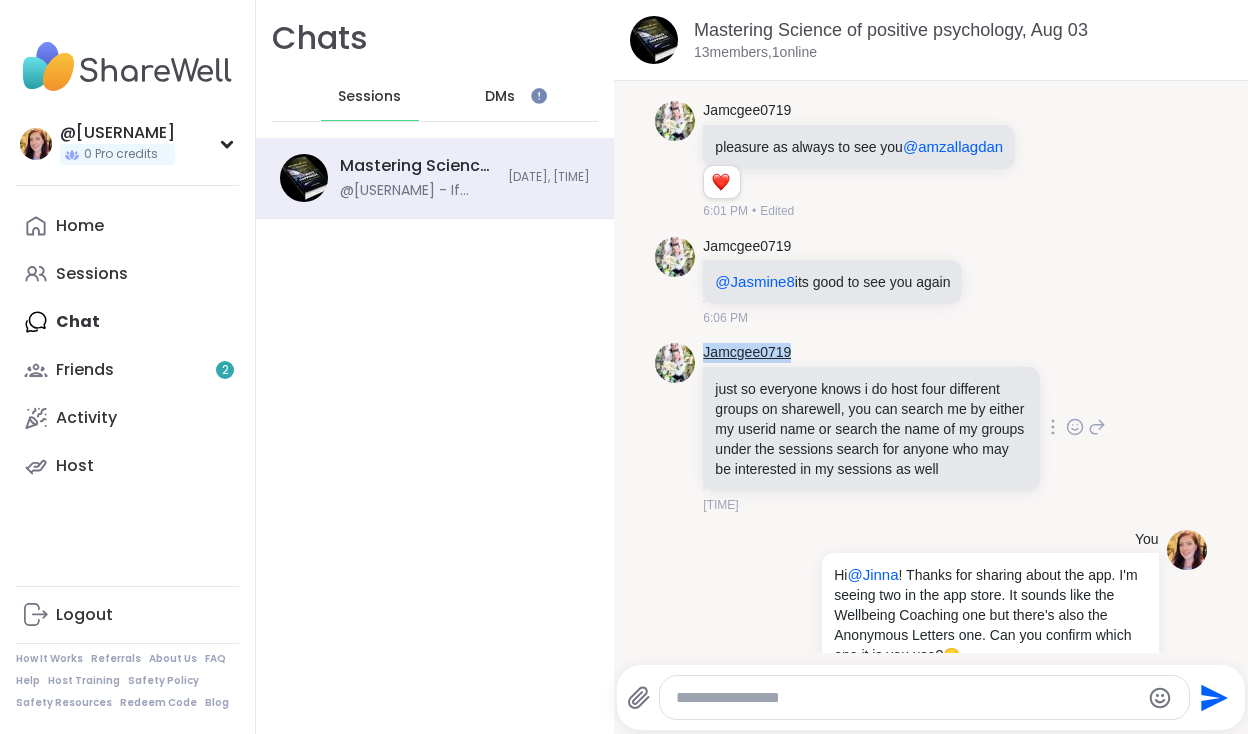 click on "Jamcgee0719" at bounding box center [747, 353] 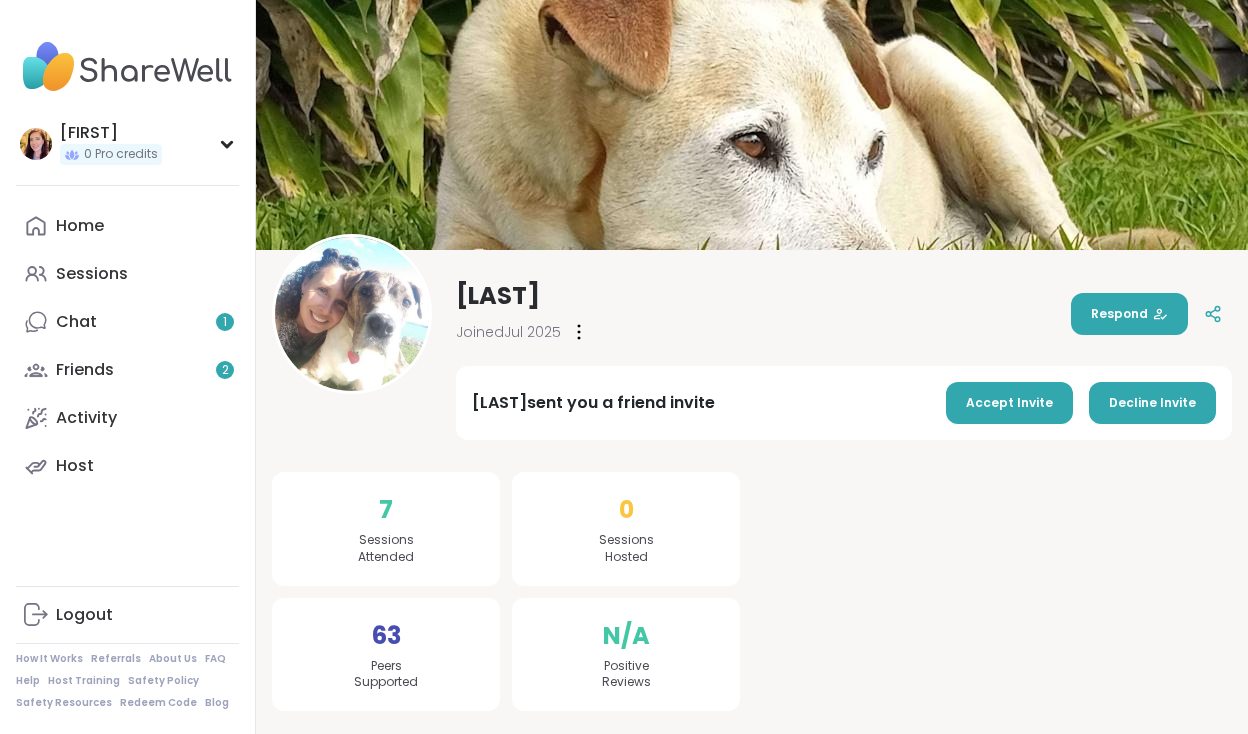 scroll, scrollTop: 0, scrollLeft: 0, axis: both 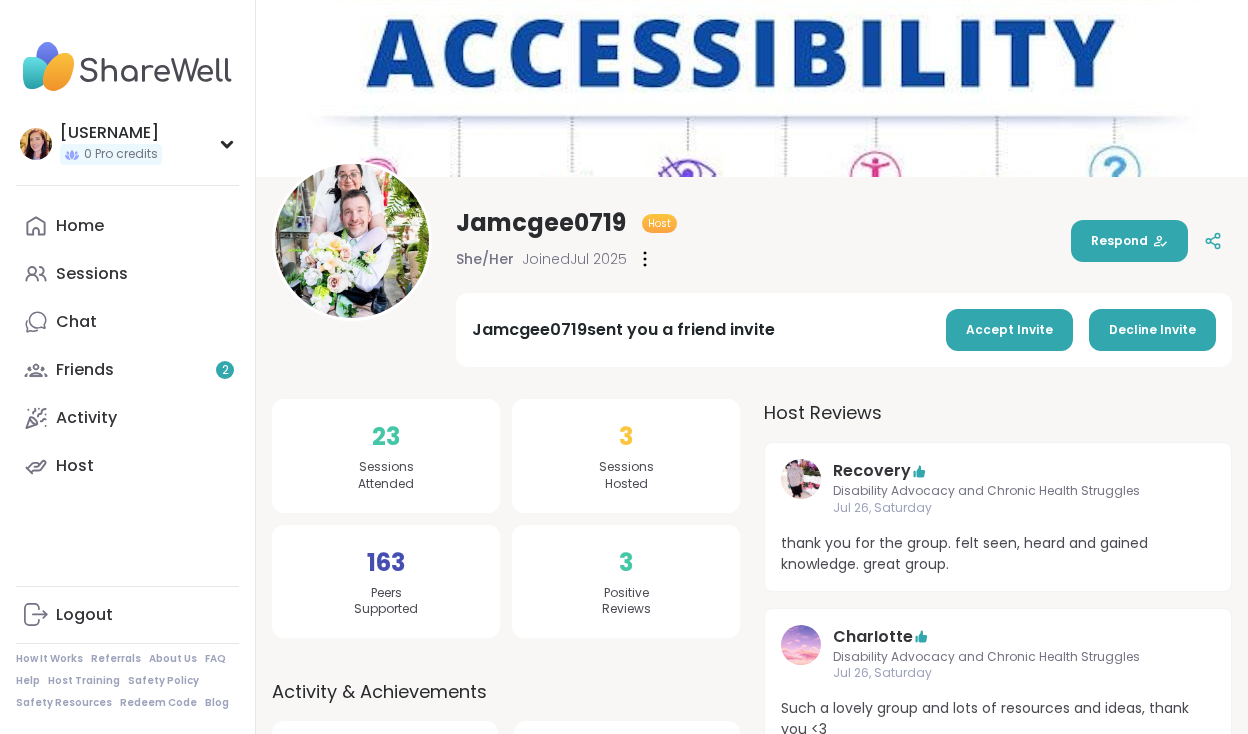 click at bounding box center (645, 259) 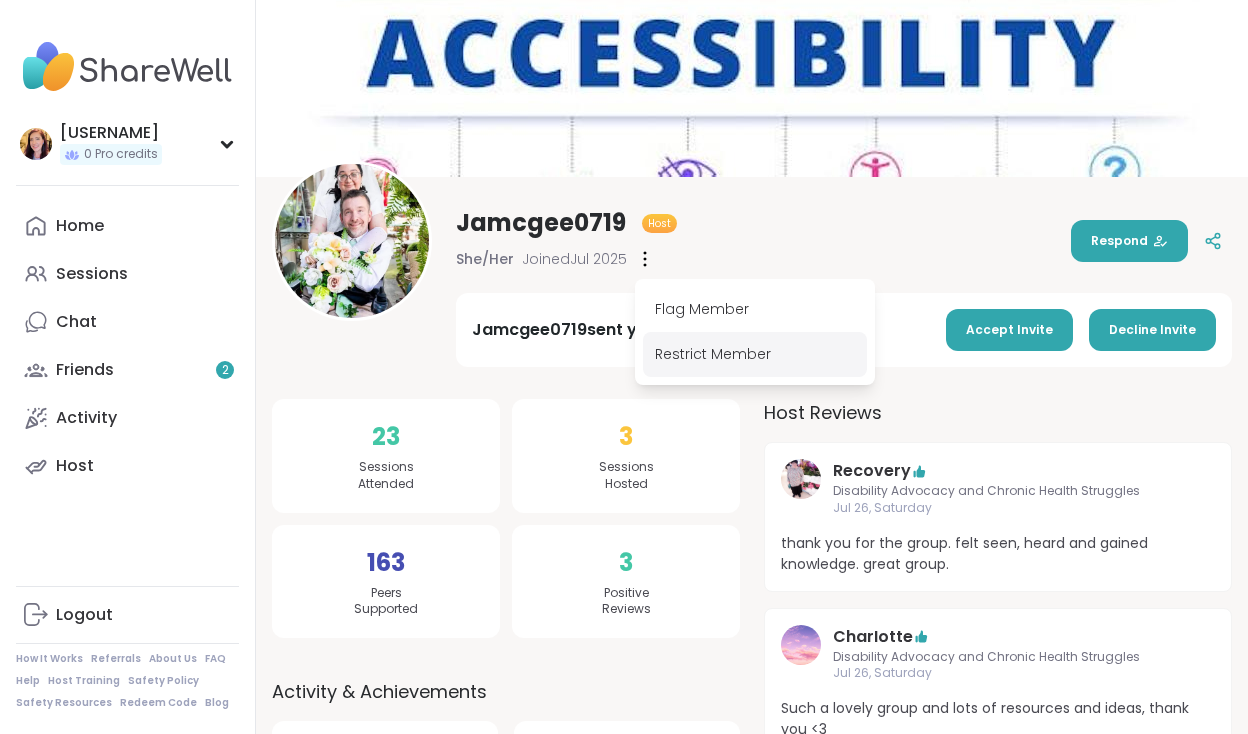 click on "Restrict Member" at bounding box center [755, 354] 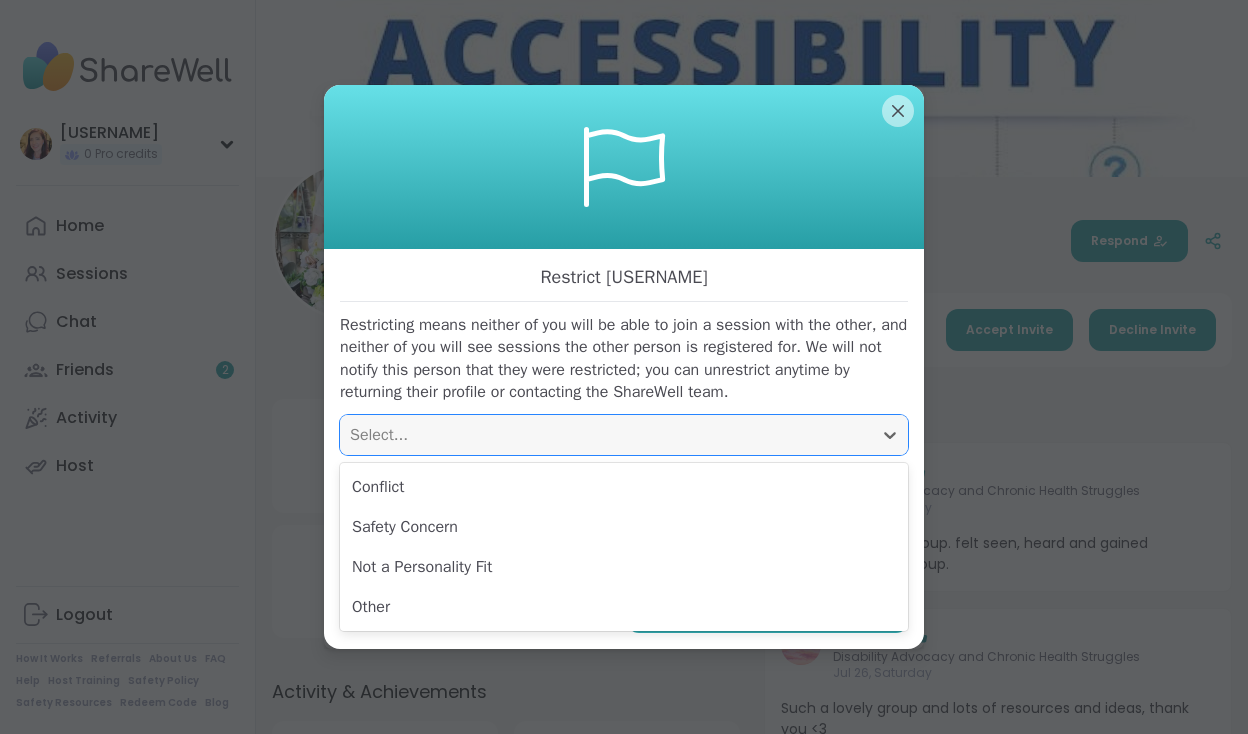 click on "Select..." at bounding box center [606, 435] 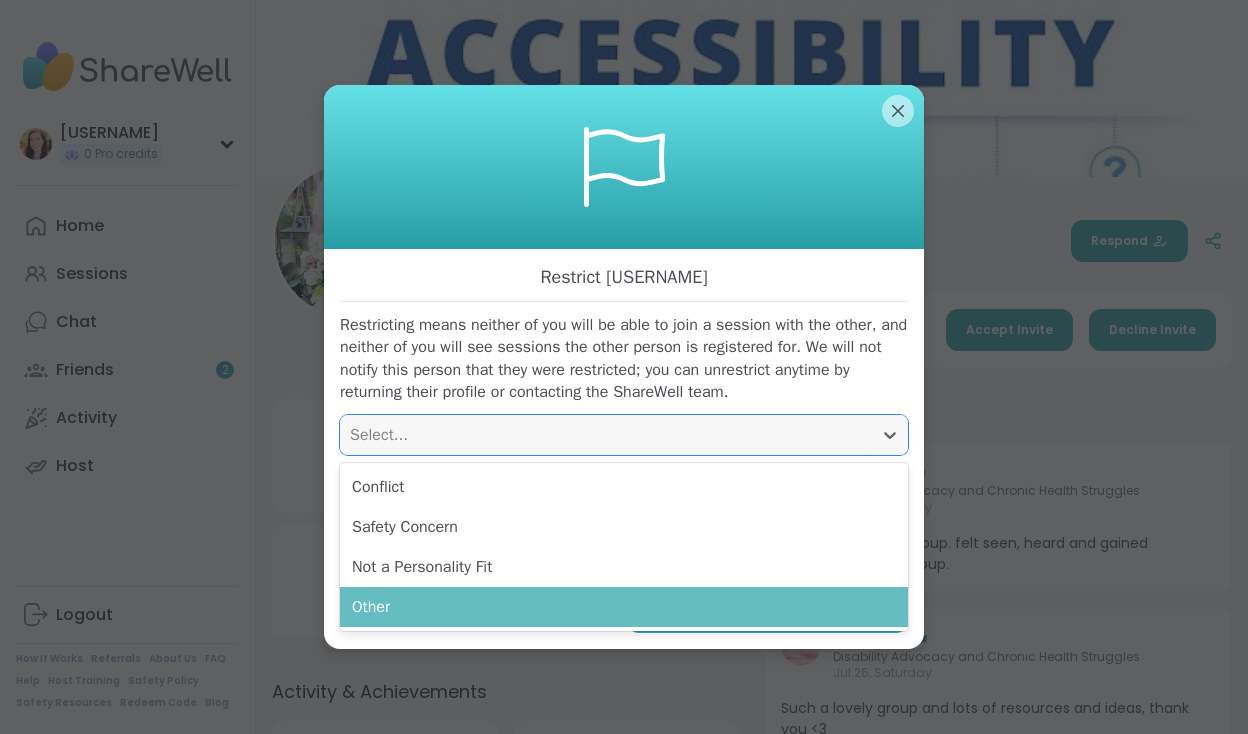 click on "Other" at bounding box center (624, 607) 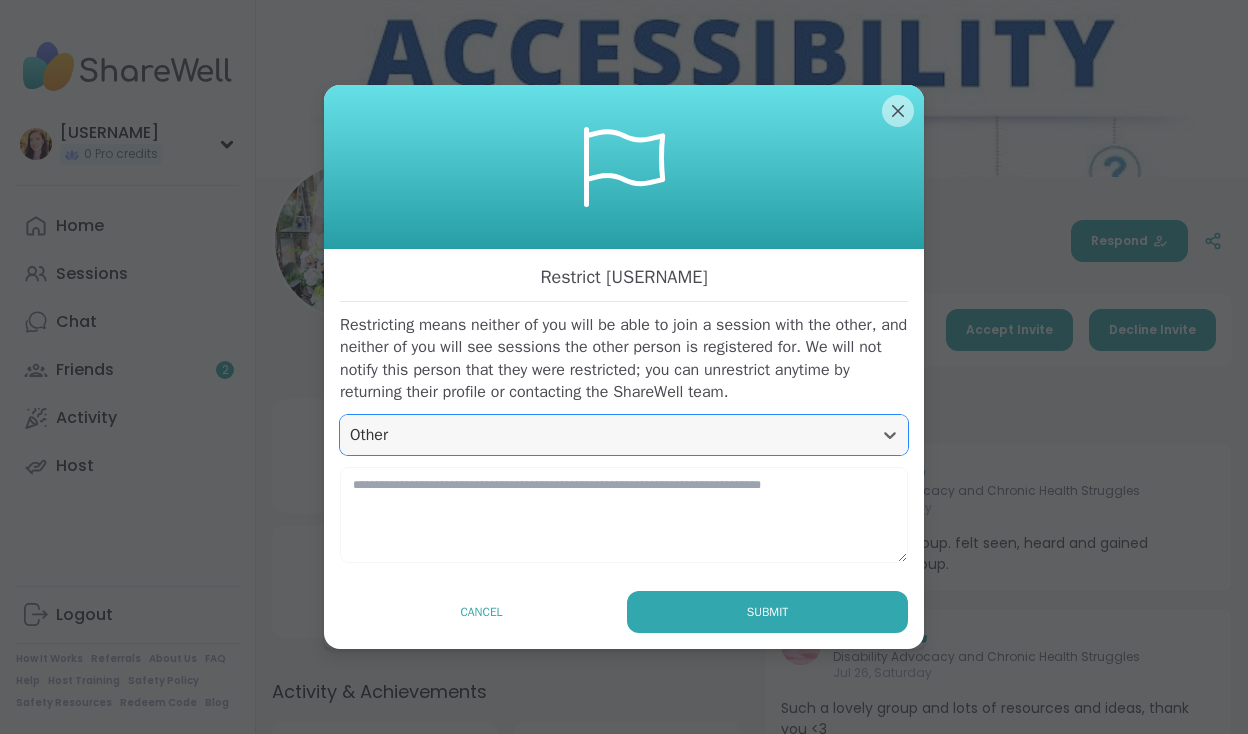 click on "Other" at bounding box center [606, 435] 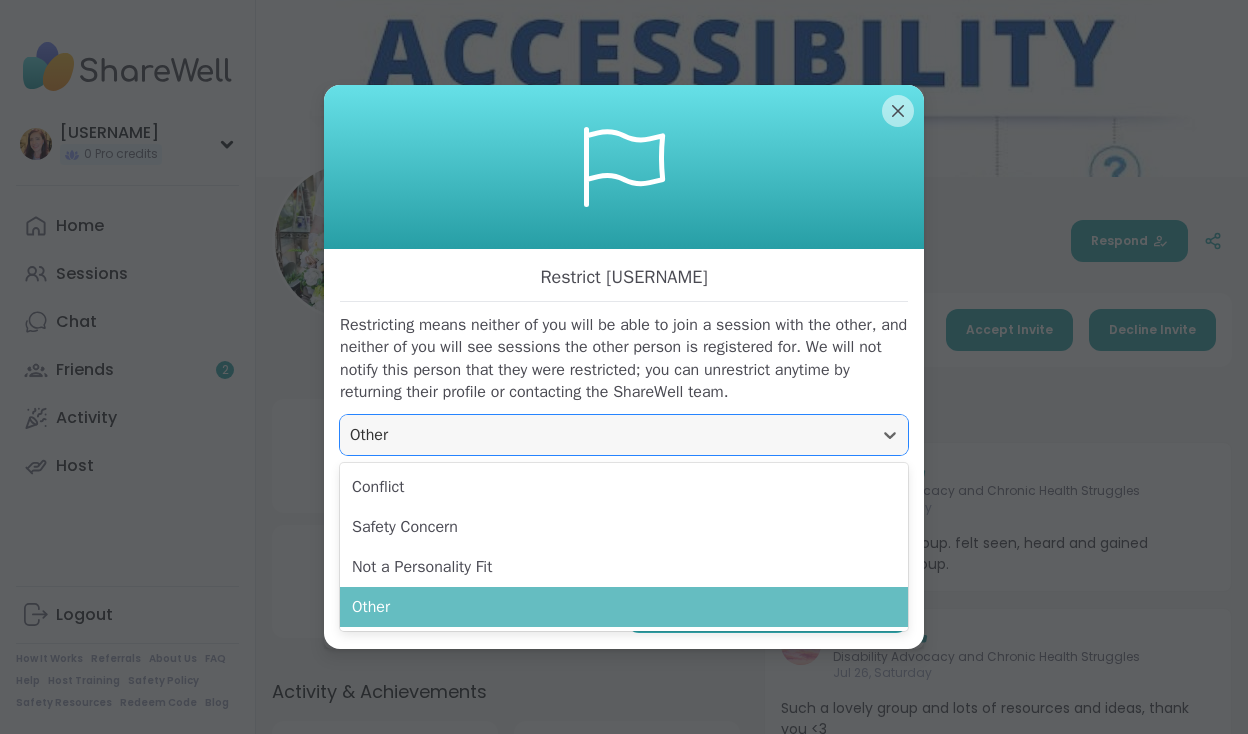 click on "Other" at bounding box center (624, 607) 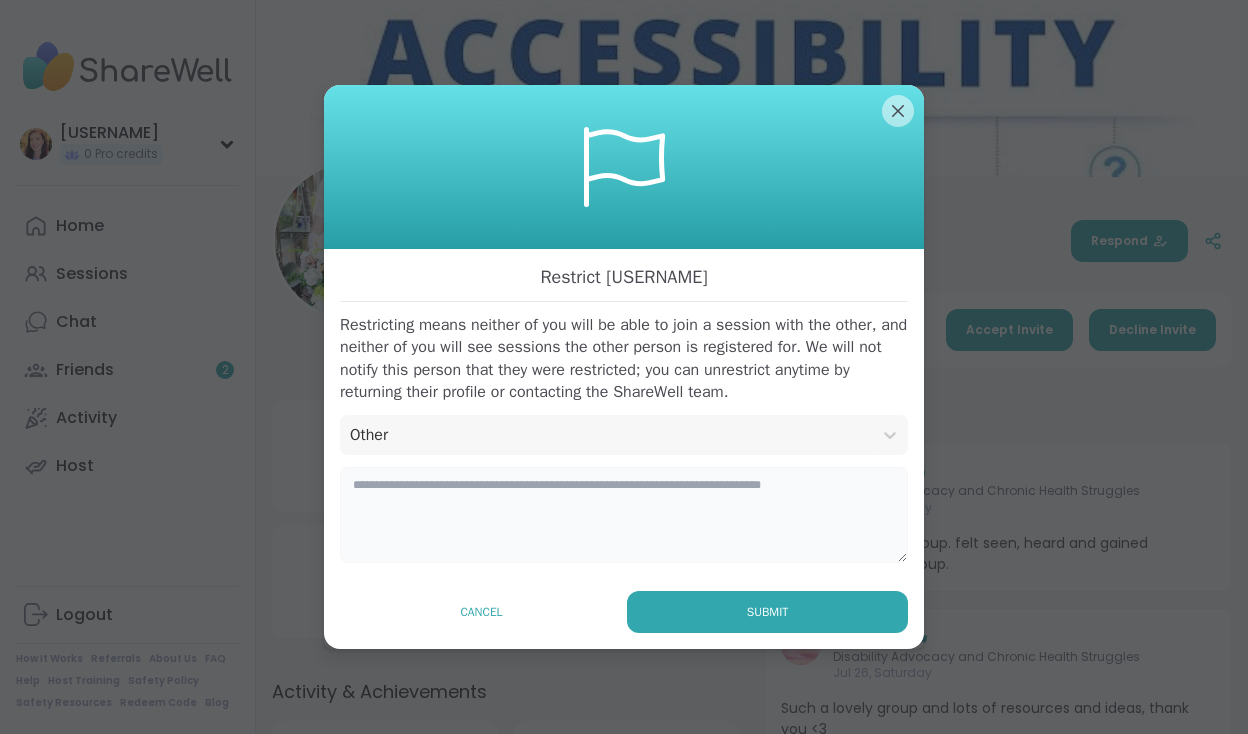 click at bounding box center [624, 515] 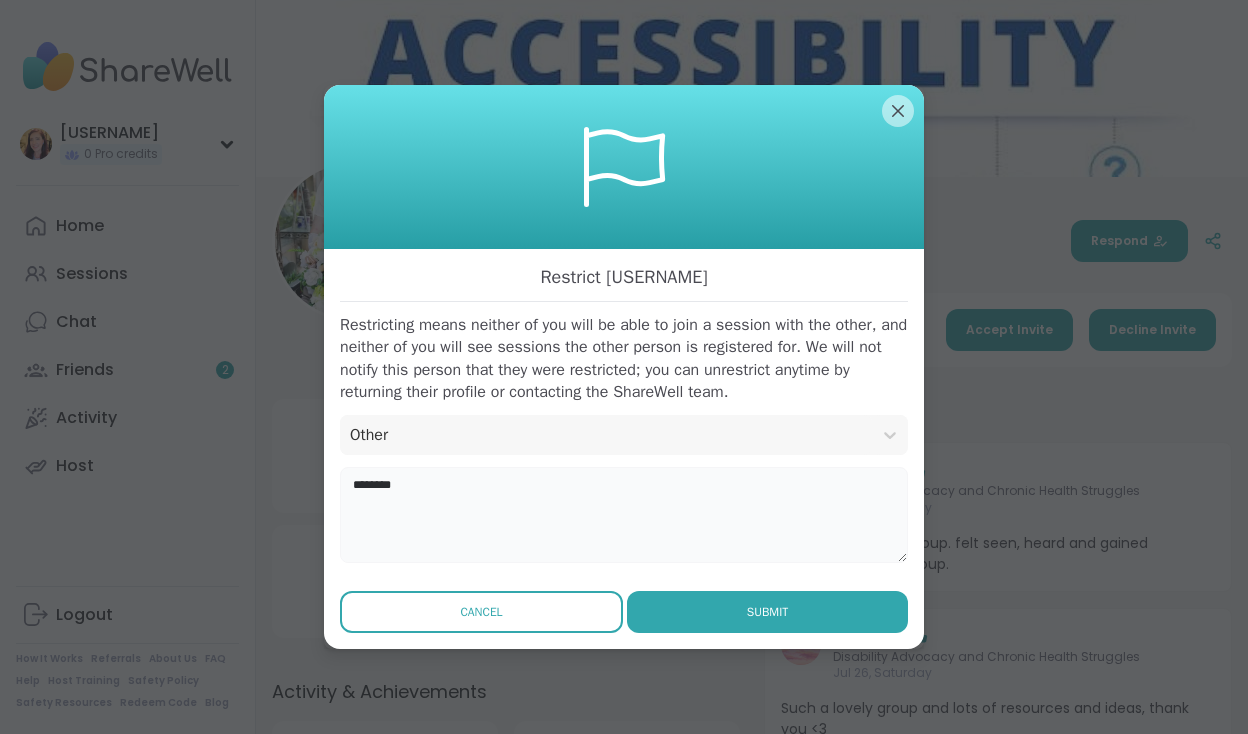 type on "********" 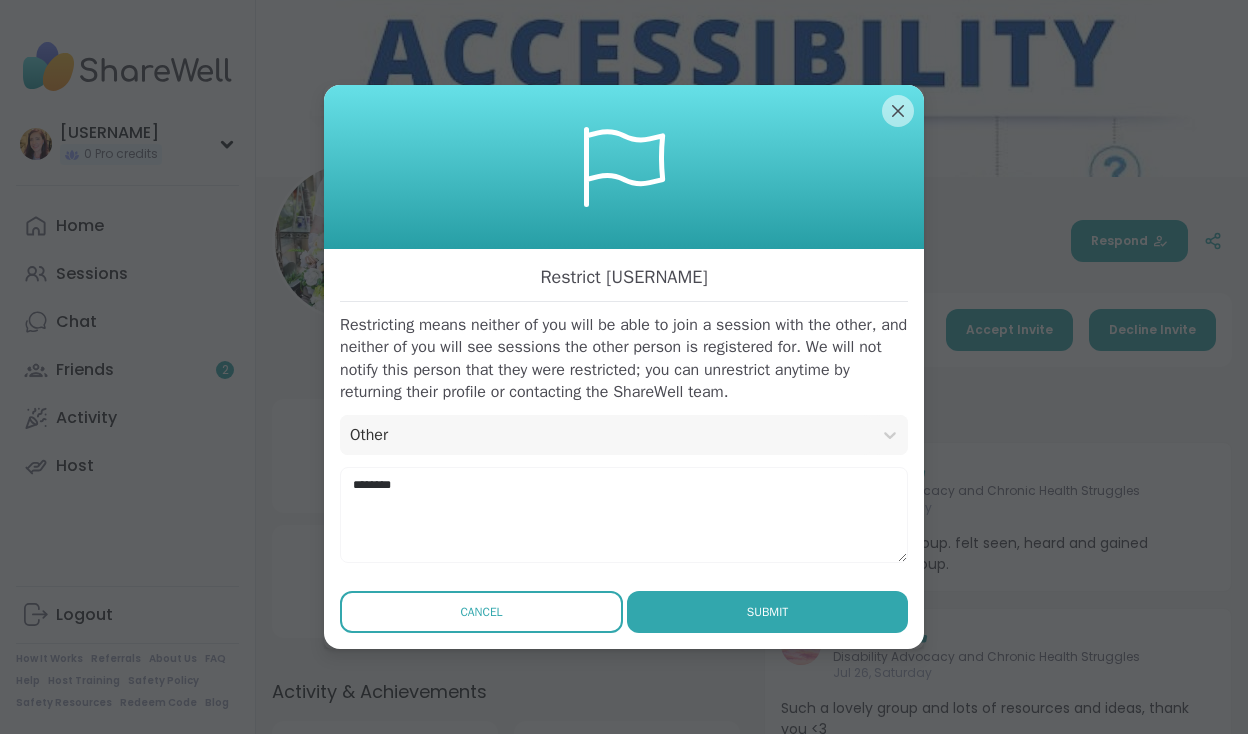 click on "Cancel" at bounding box center [481, 612] 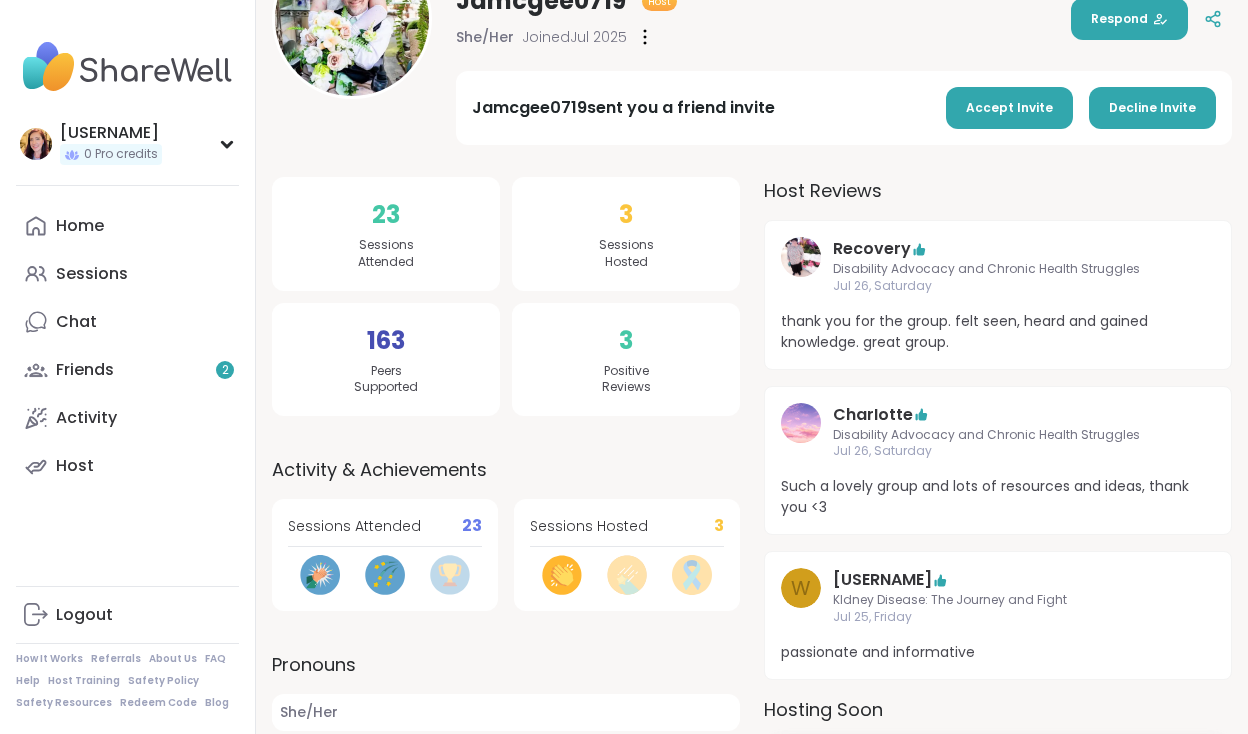 scroll, scrollTop: 0, scrollLeft: 0, axis: both 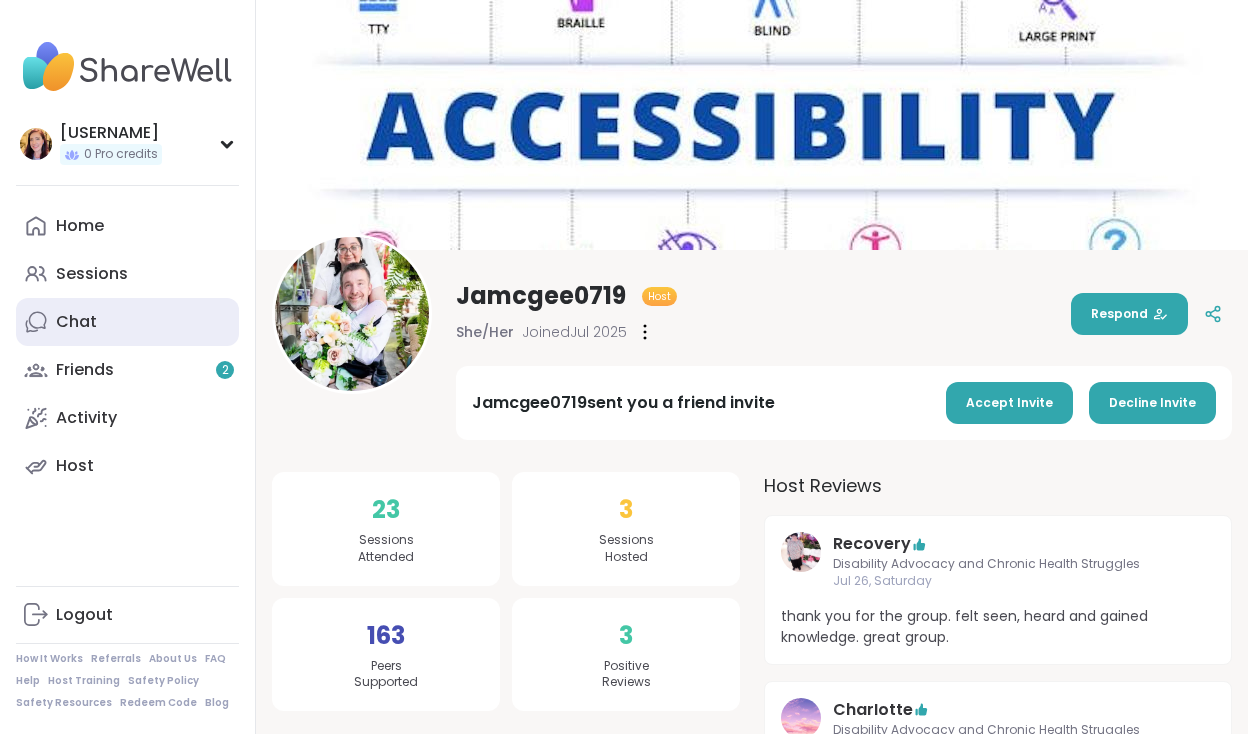 click on "Chat" at bounding box center [127, 322] 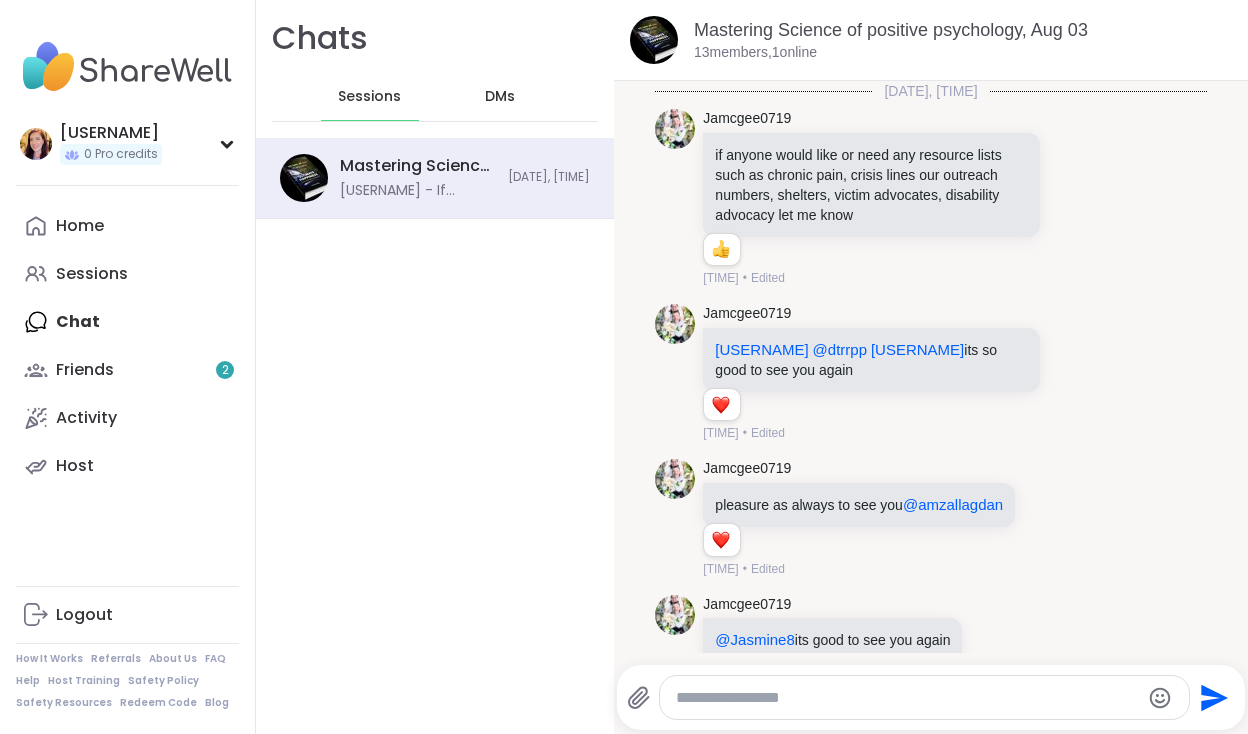 scroll, scrollTop: 1966, scrollLeft: 0, axis: vertical 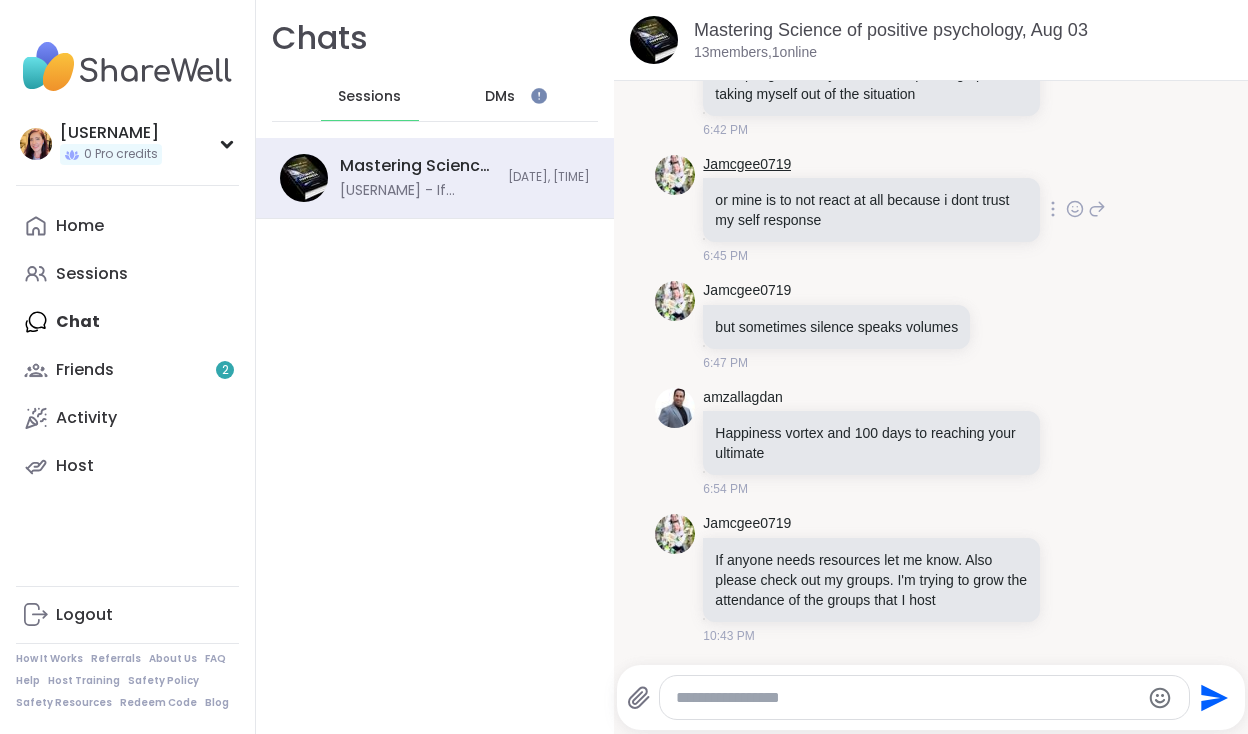 click on "Jamcgee0719" at bounding box center [747, 165] 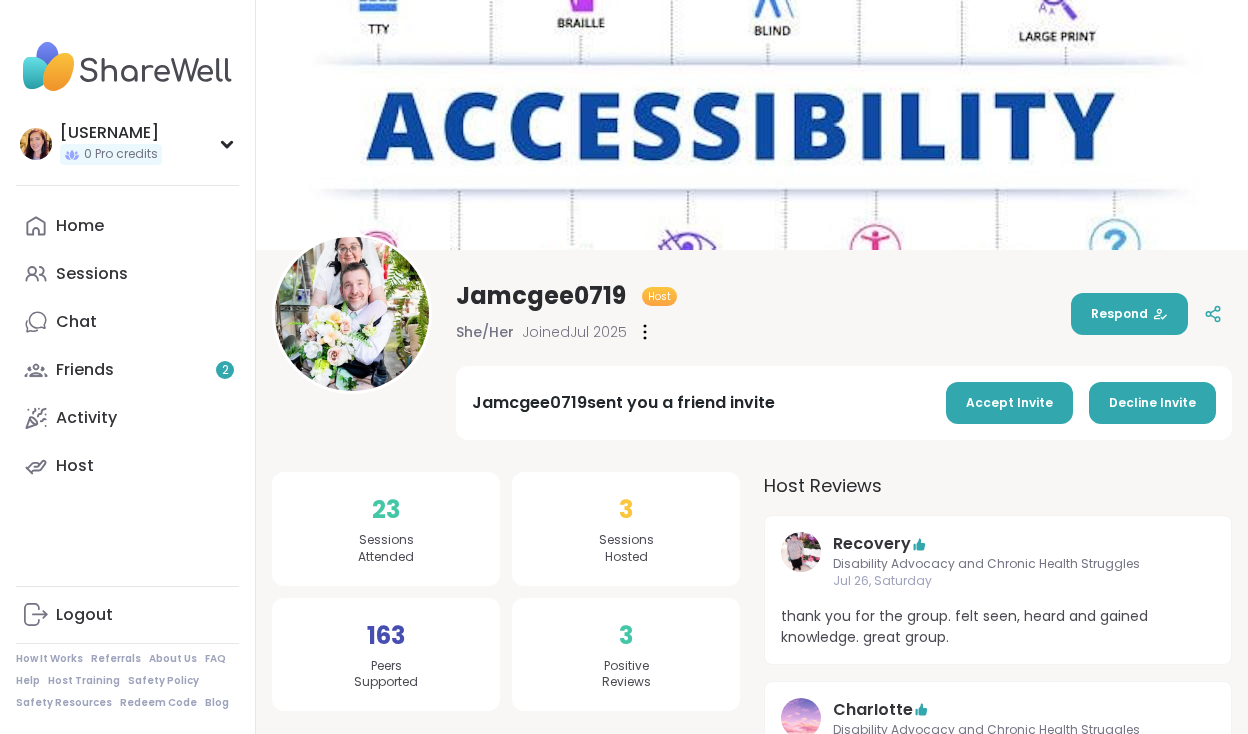 scroll, scrollTop: 0, scrollLeft: 0, axis: both 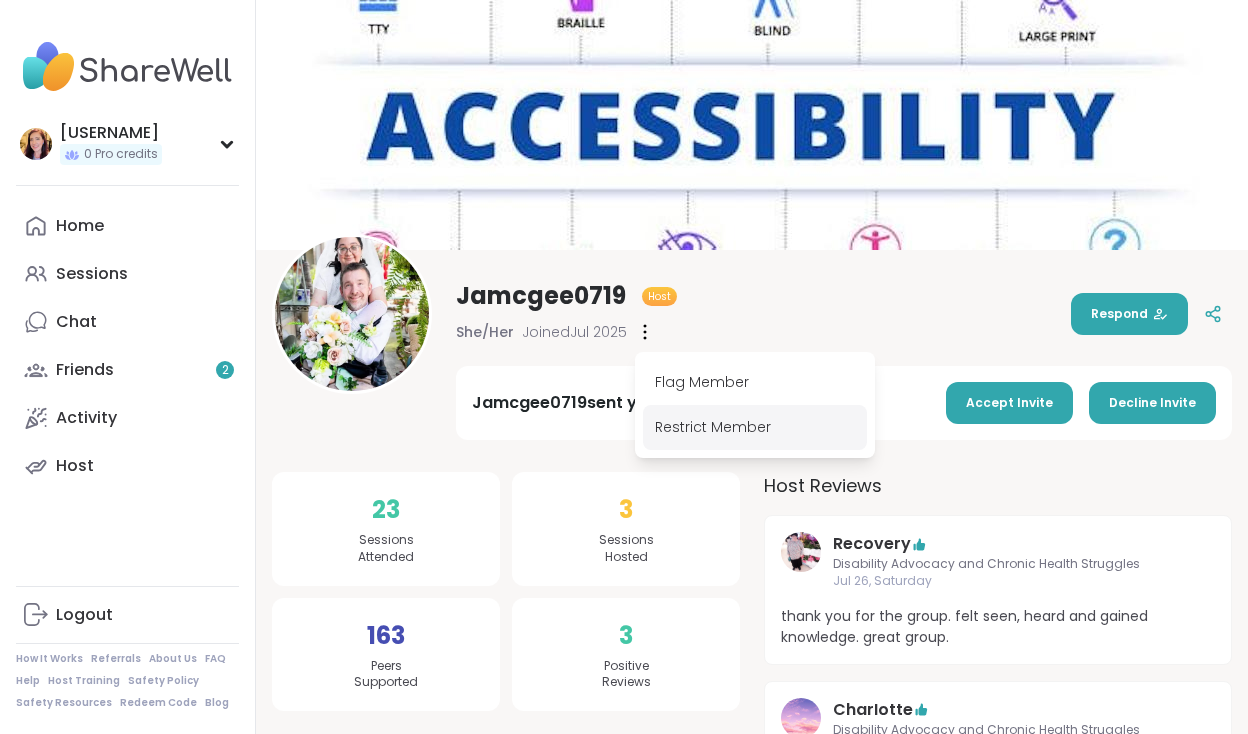 click on "Restrict Member" at bounding box center [755, 427] 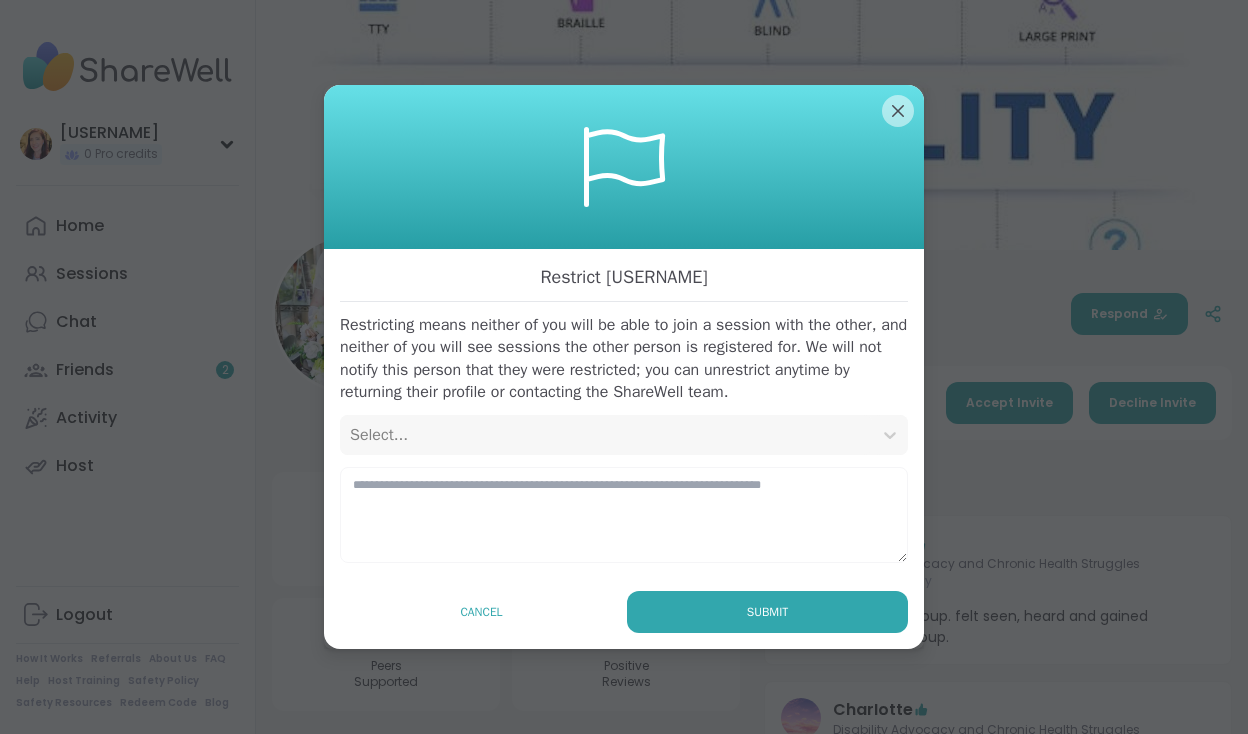 click on "Select..." at bounding box center (606, 435) 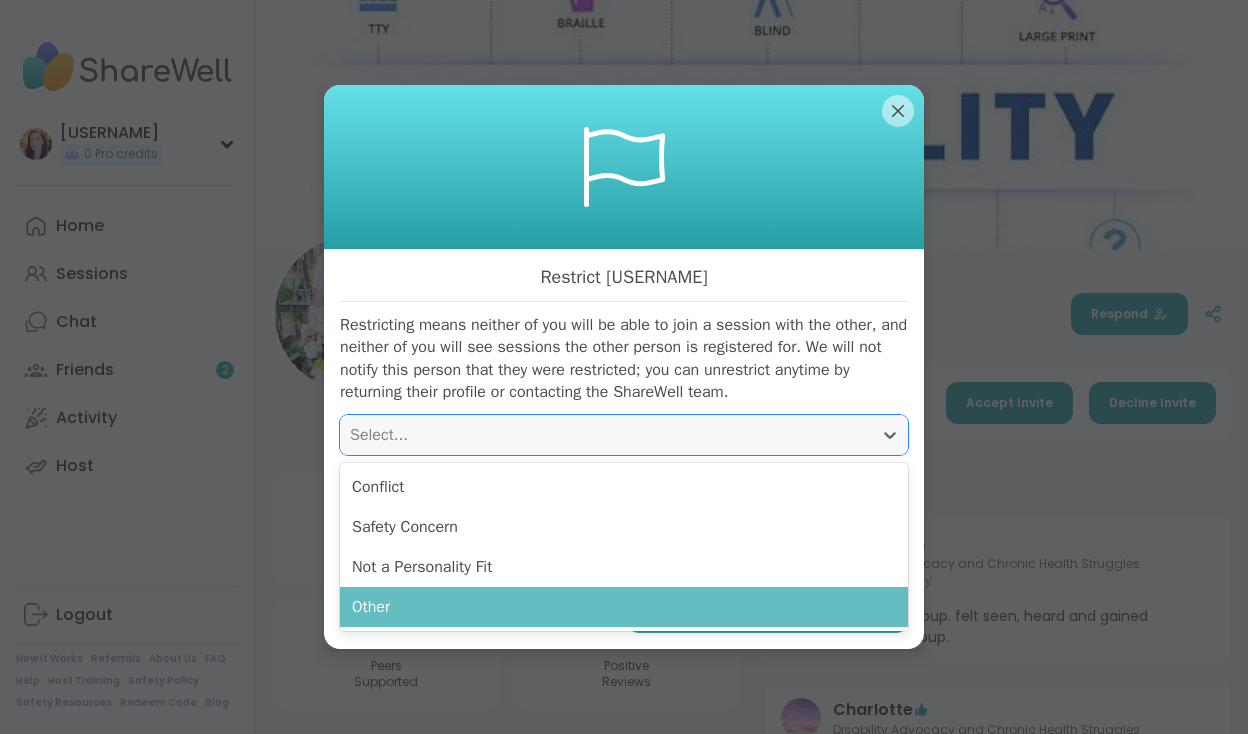 click on "Other" at bounding box center [624, 607] 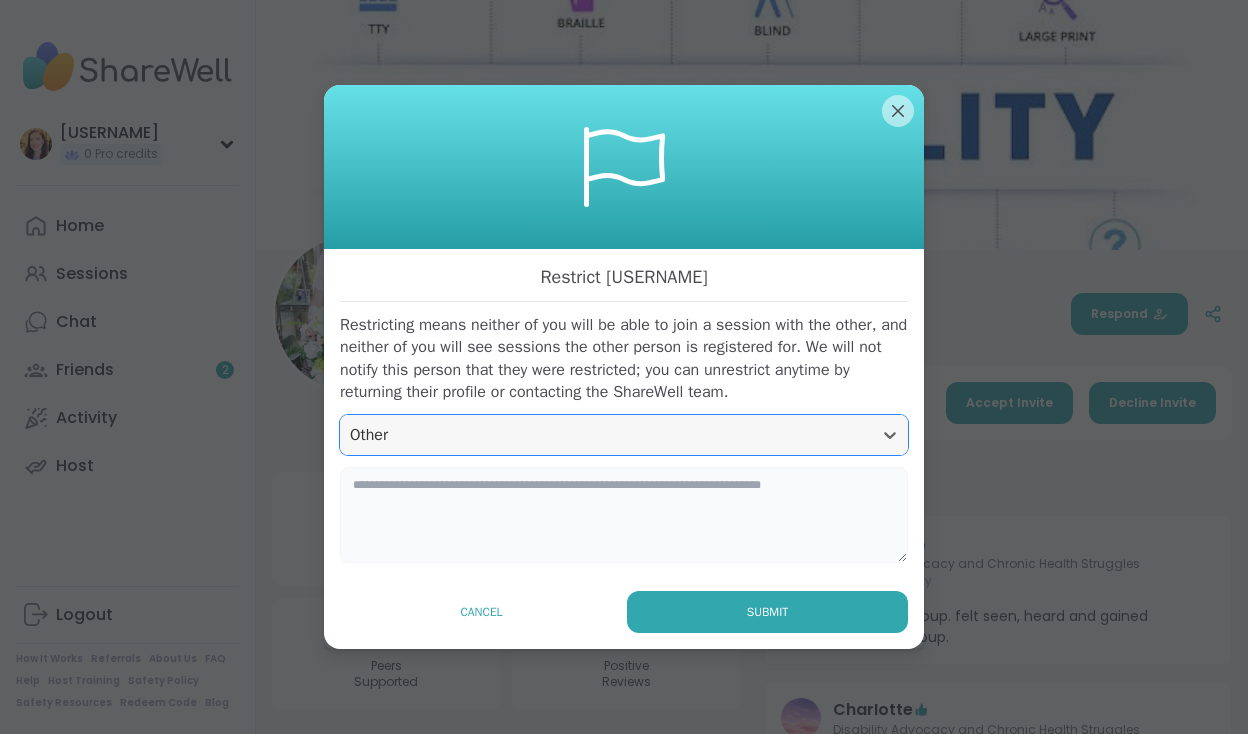 click at bounding box center [624, 515] 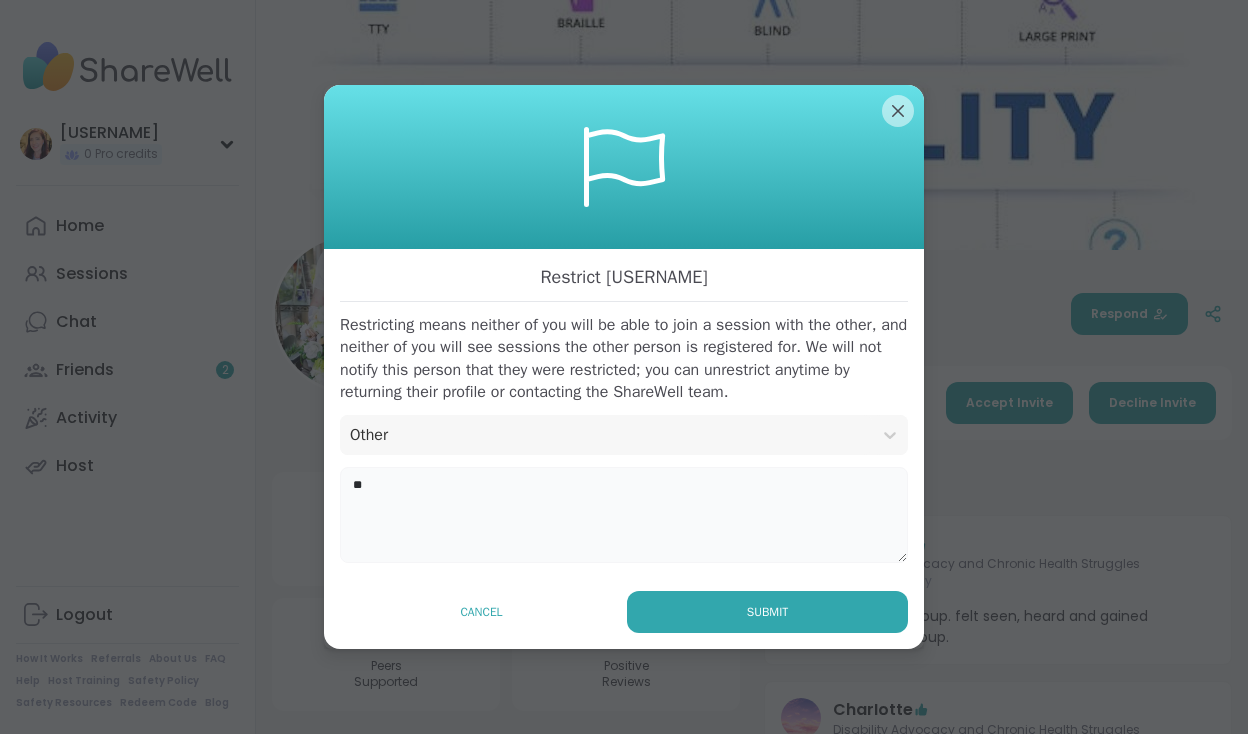 type on "*" 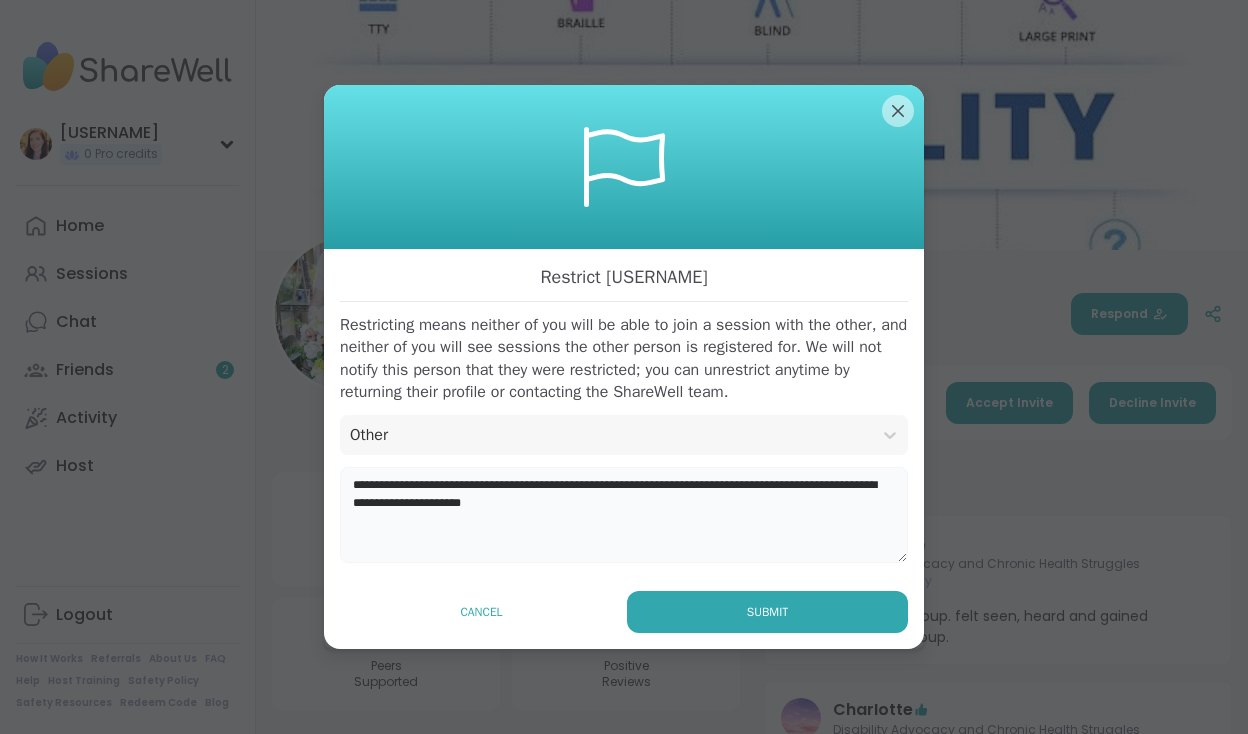 click on "**********" at bounding box center (624, 515) 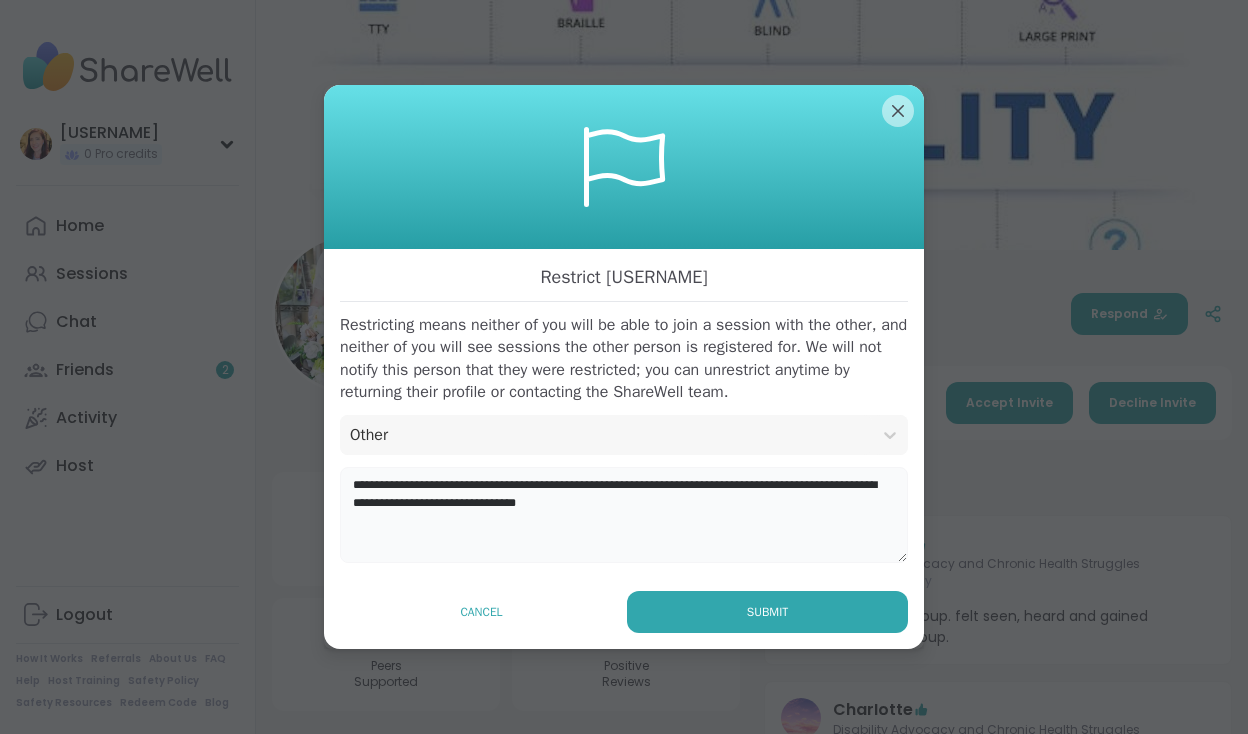 click on "**********" at bounding box center [624, 515] 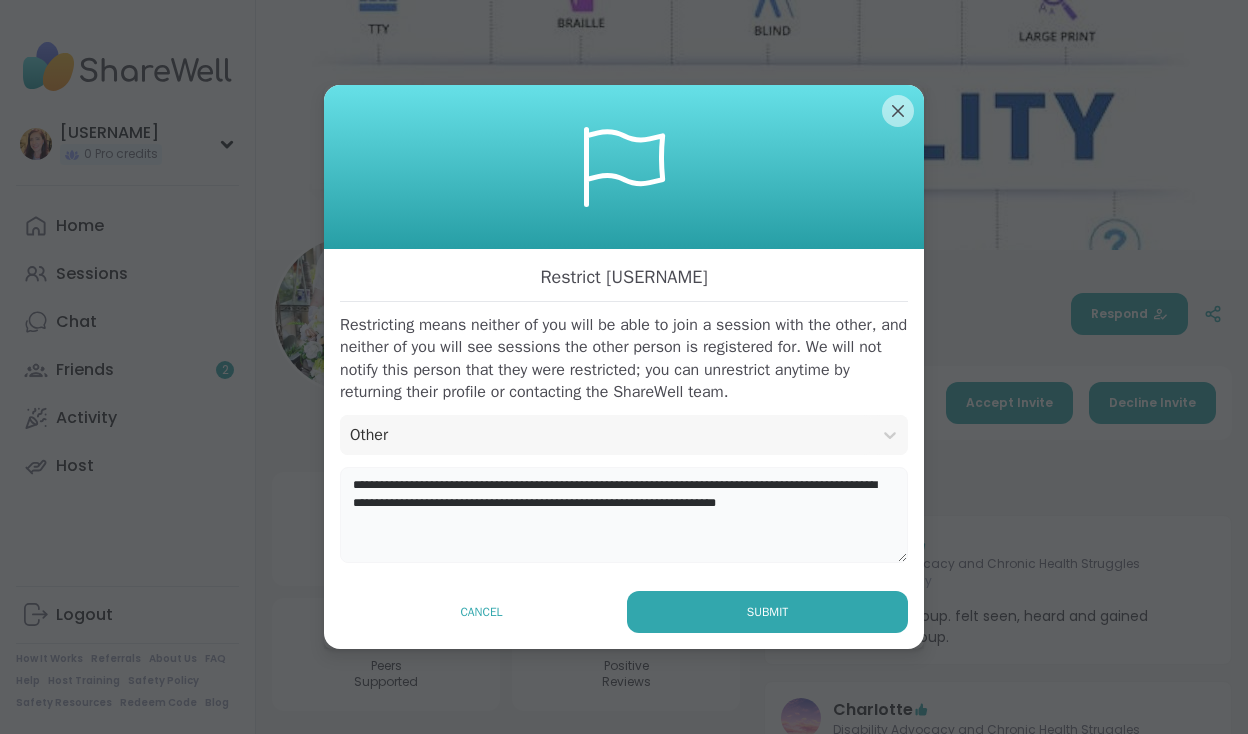 click on "**********" at bounding box center [624, 515] 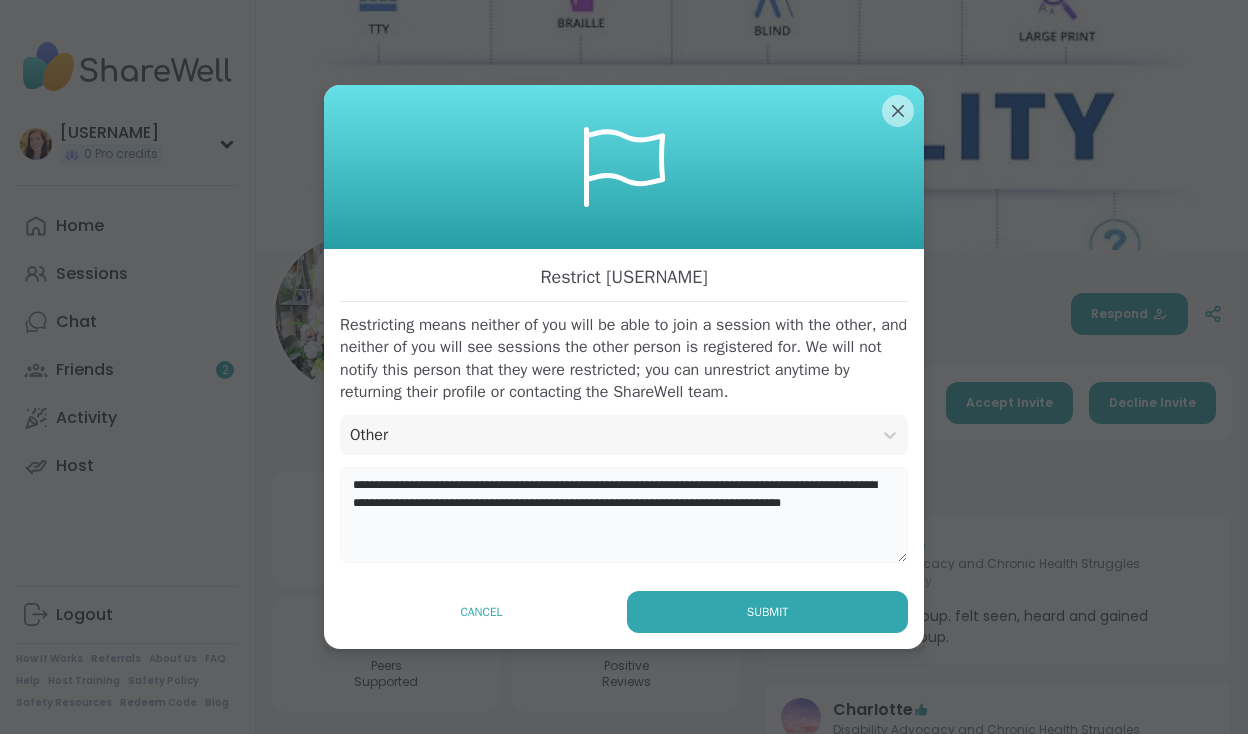 click on "**********" at bounding box center [624, 515] 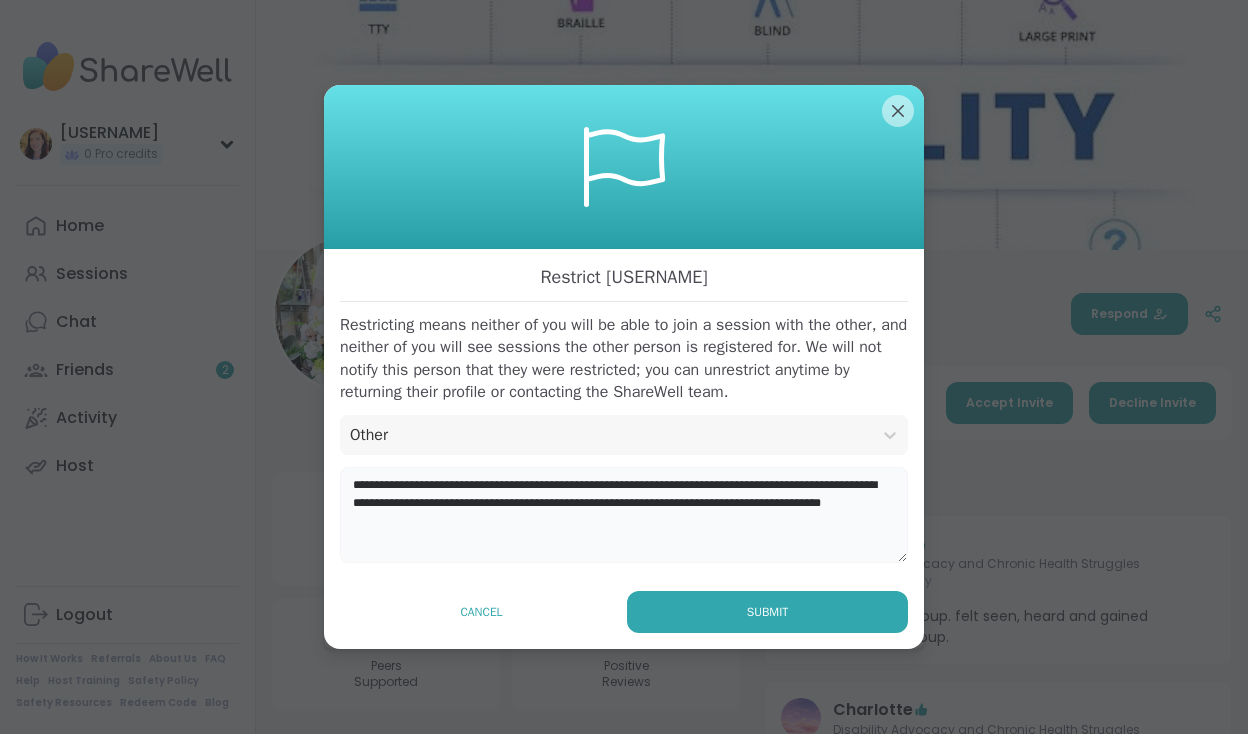 click on "**********" at bounding box center [624, 515] 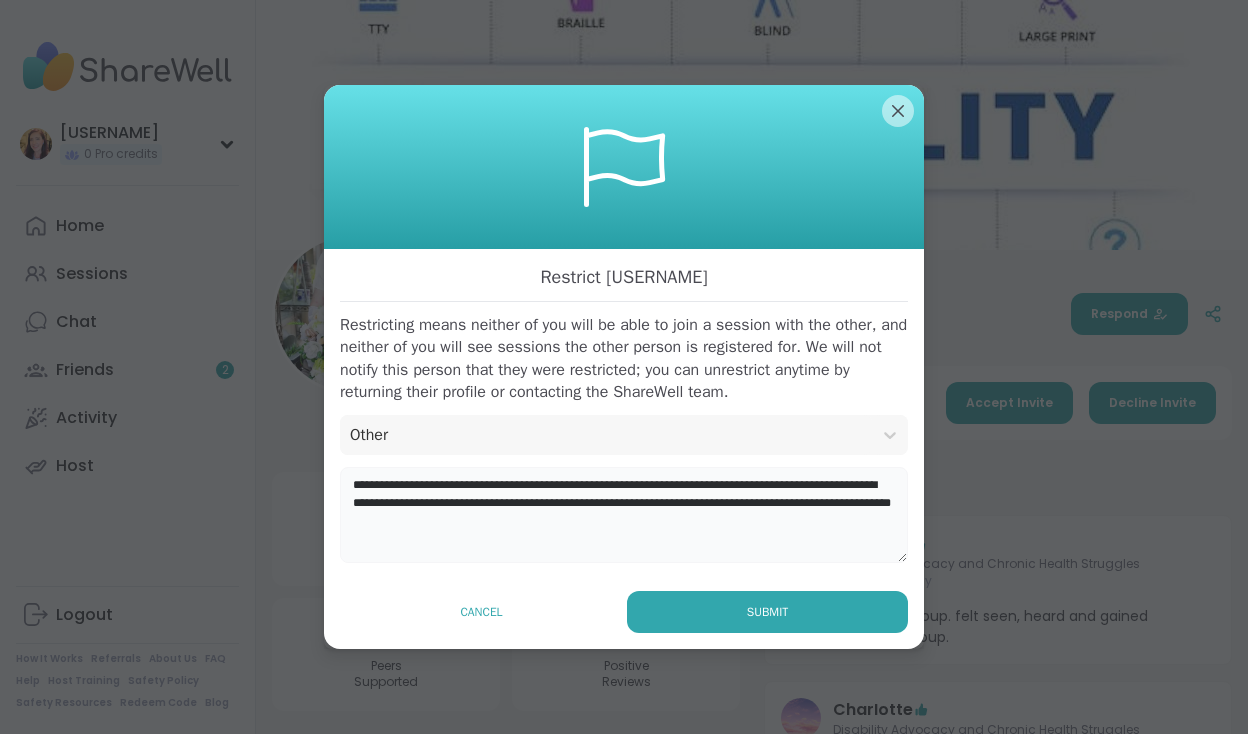 click on "**********" at bounding box center [624, 515] 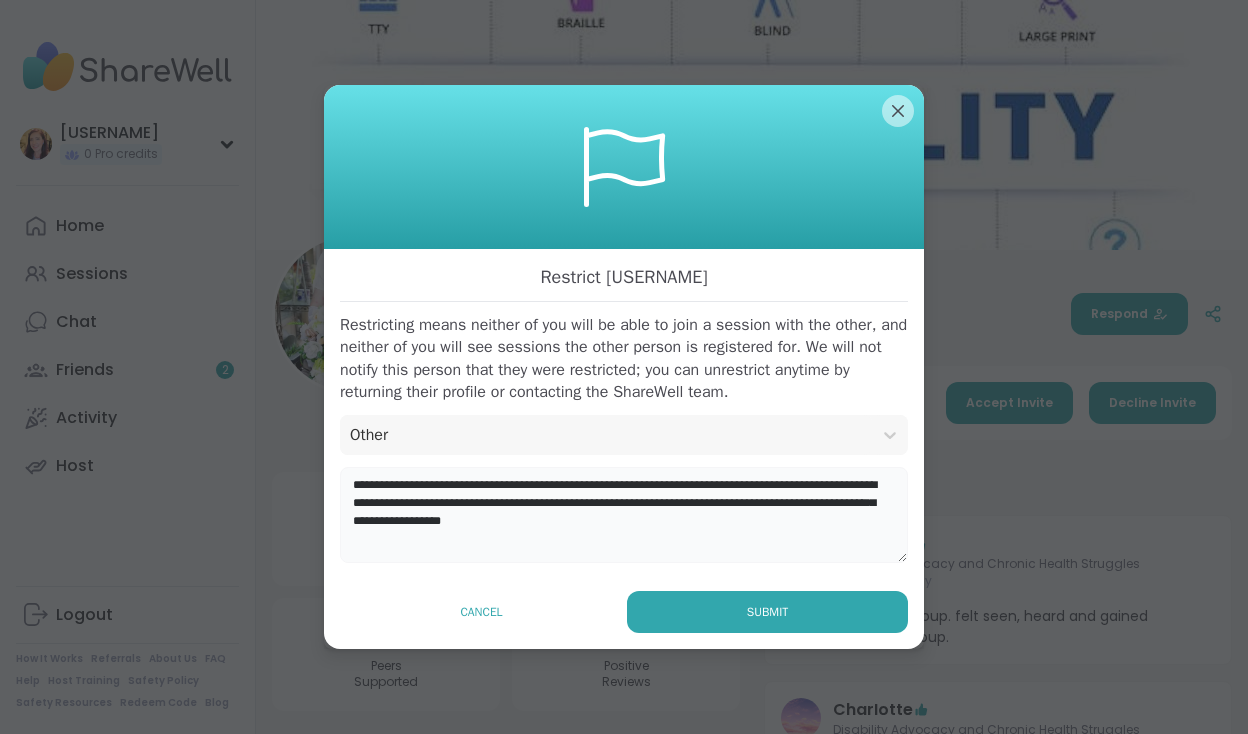 click on "**********" at bounding box center [624, 515] 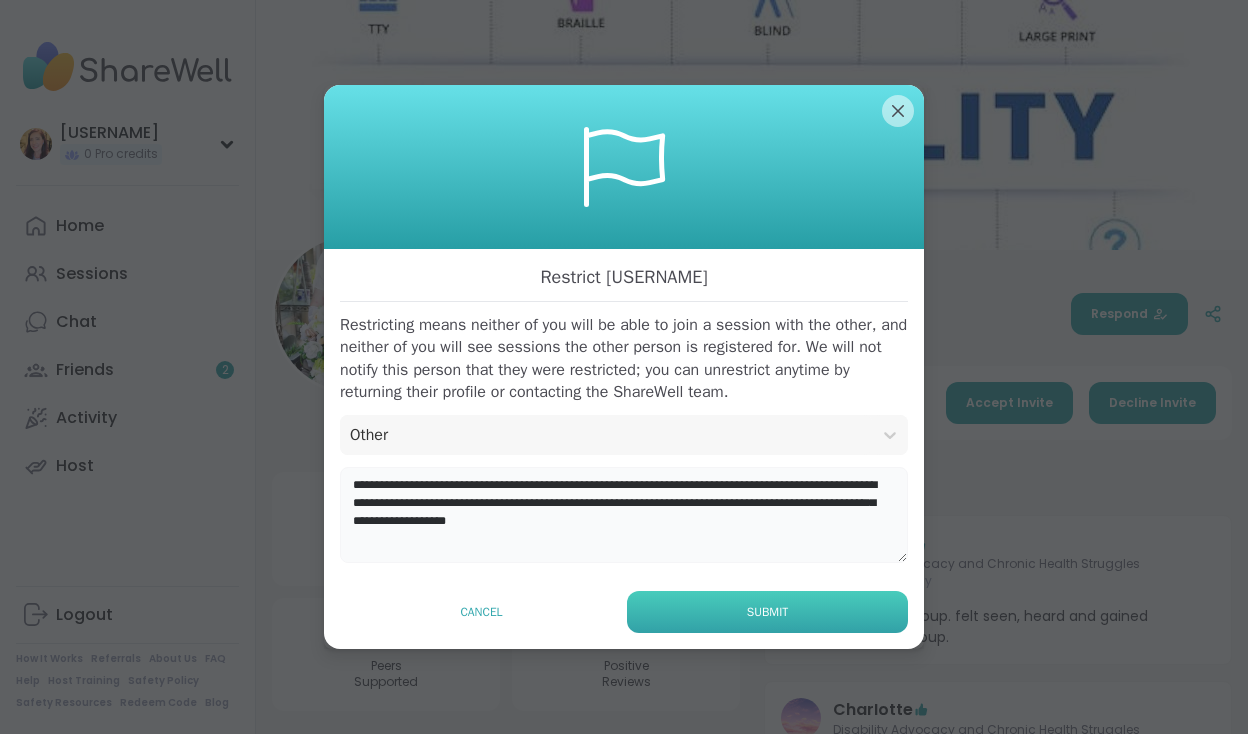 type on "**********" 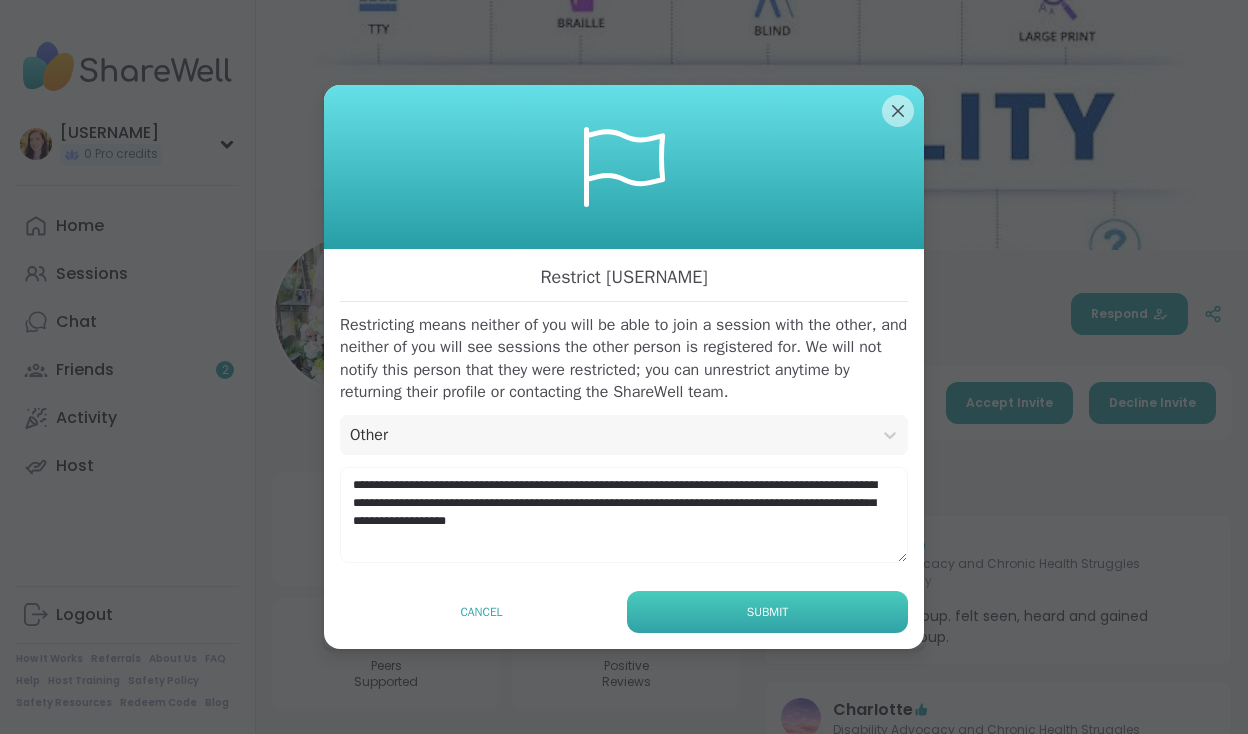 click on "Submit" at bounding box center [767, 612] 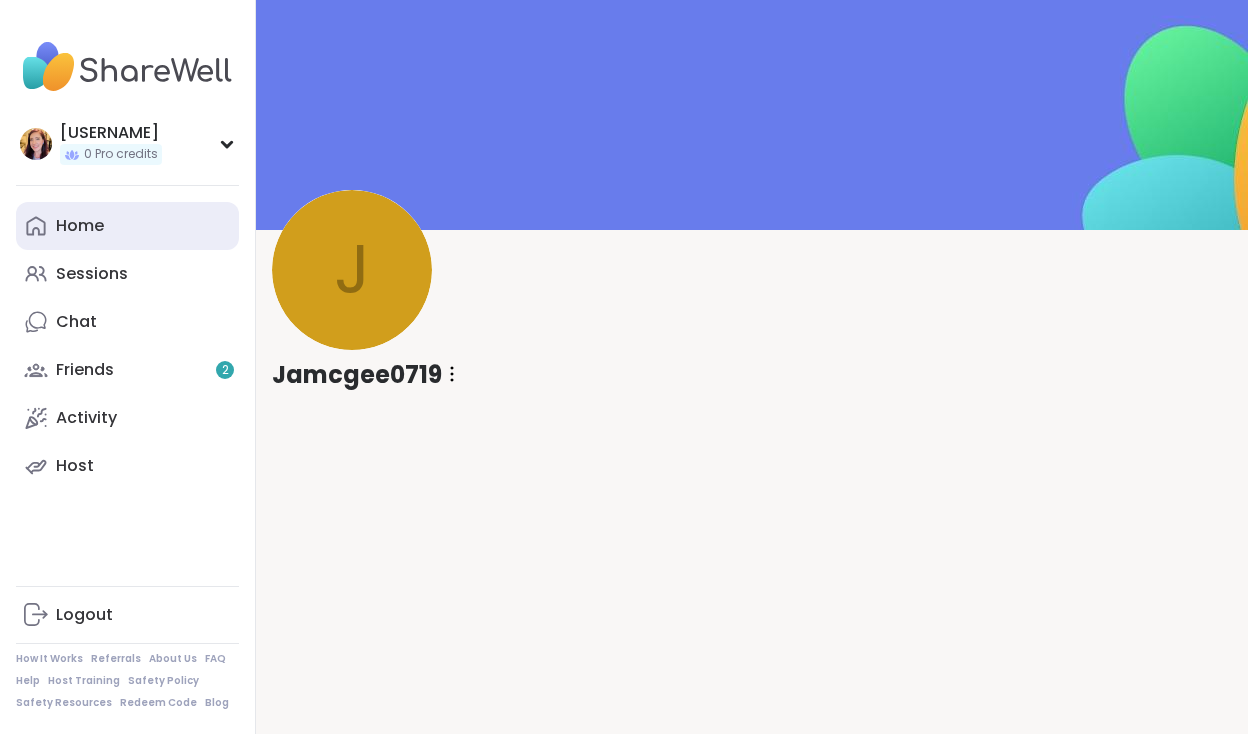 click on "Home" at bounding box center [80, 226] 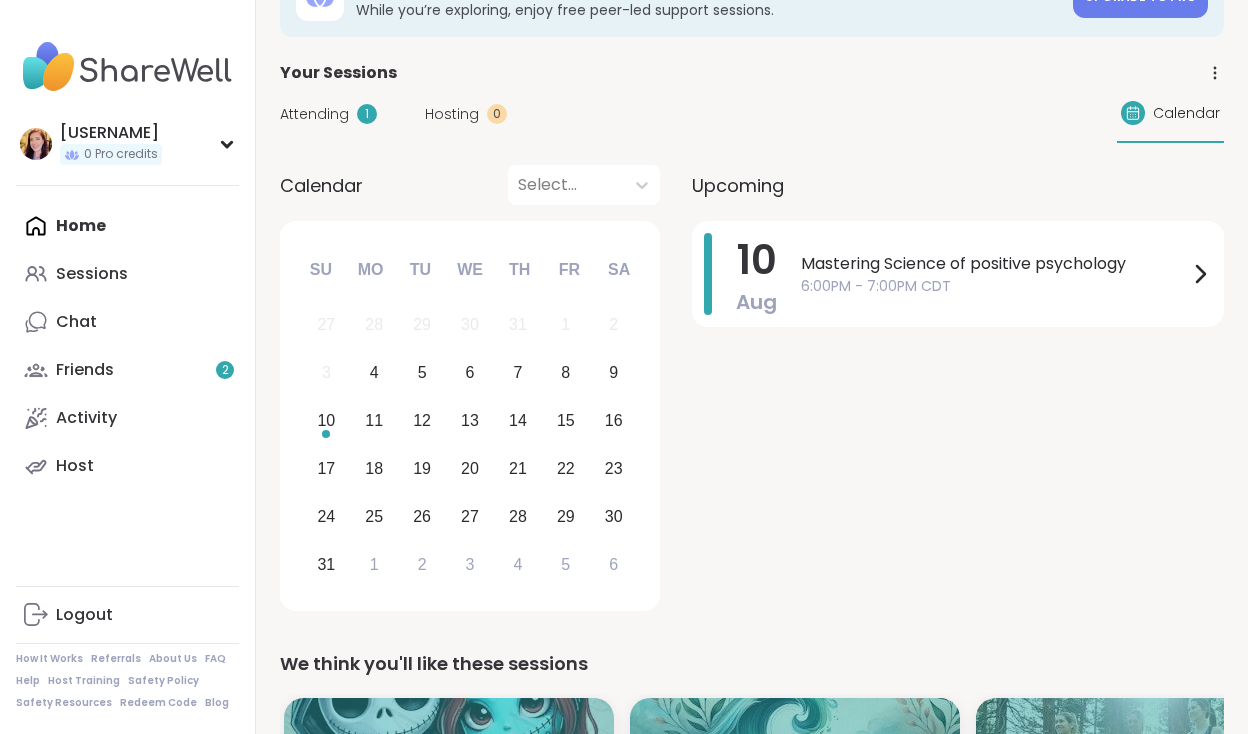 scroll, scrollTop: 0, scrollLeft: 0, axis: both 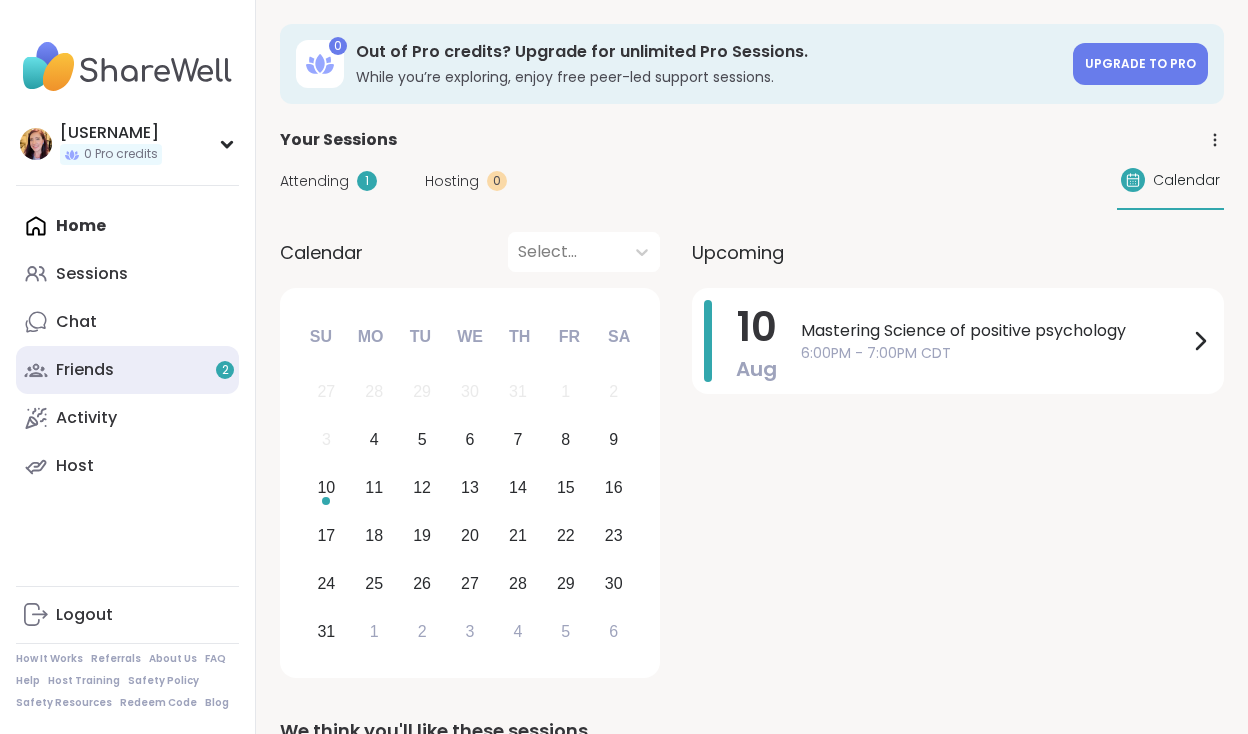 click on "Friends 2" at bounding box center (127, 370) 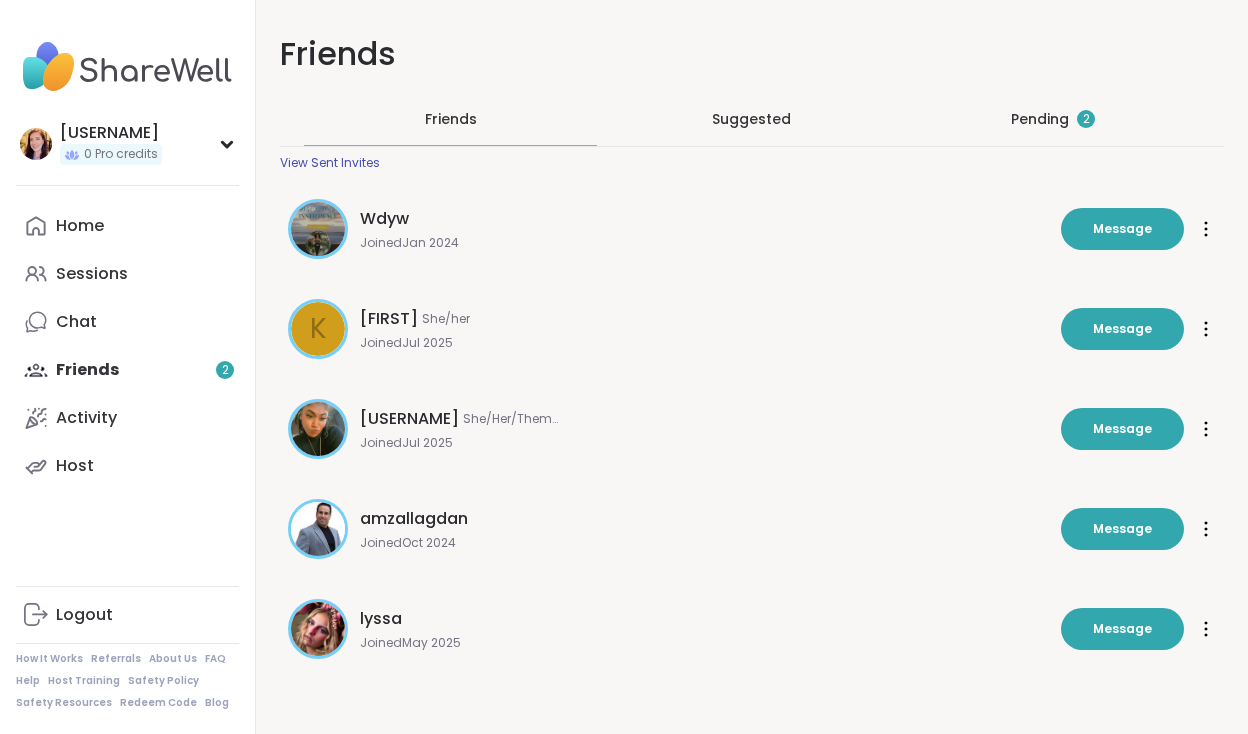 scroll, scrollTop: 0, scrollLeft: 0, axis: both 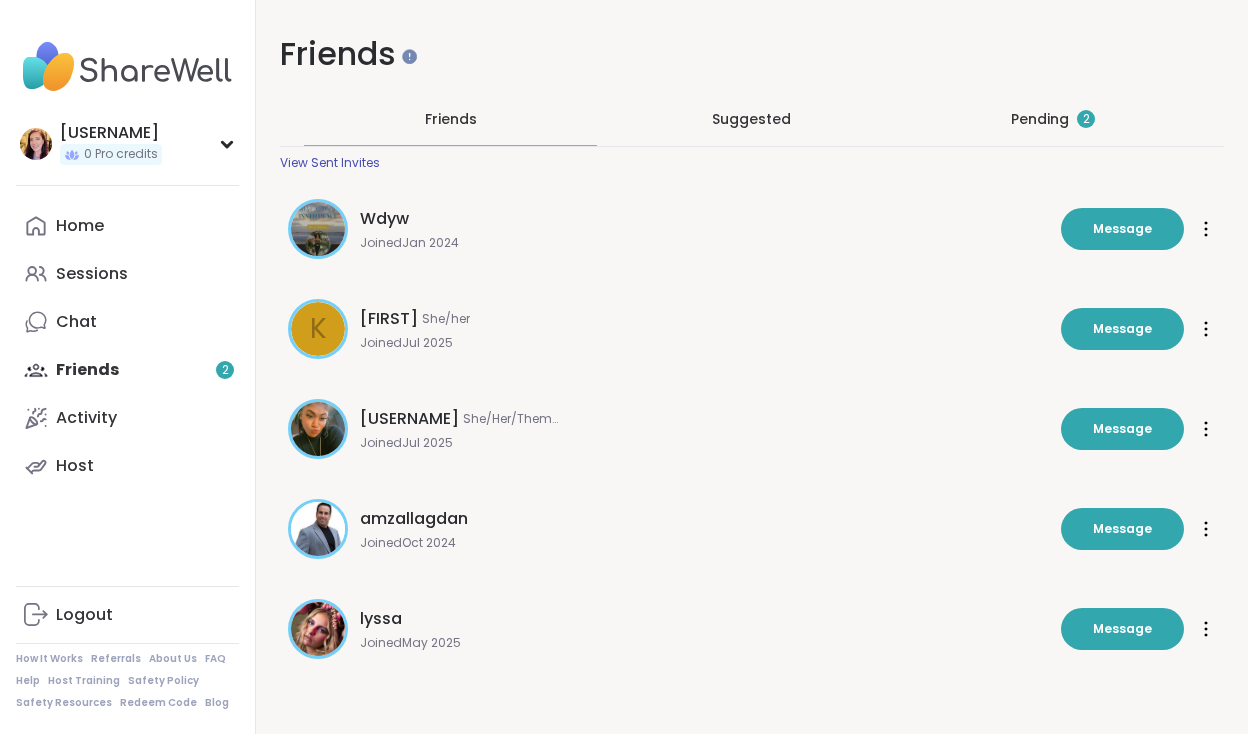 click on "Pending   2" at bounding box center (1053, 119) 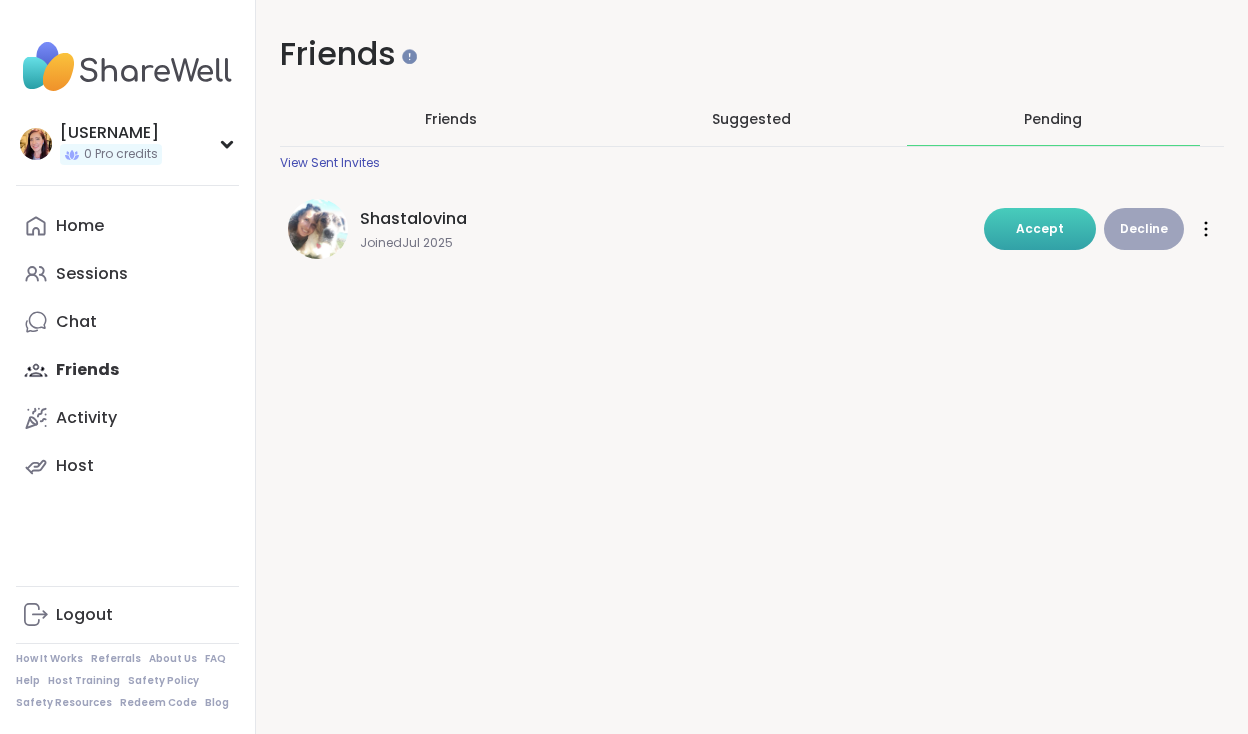 click on "Accept" at bounding box center (1040, 228) 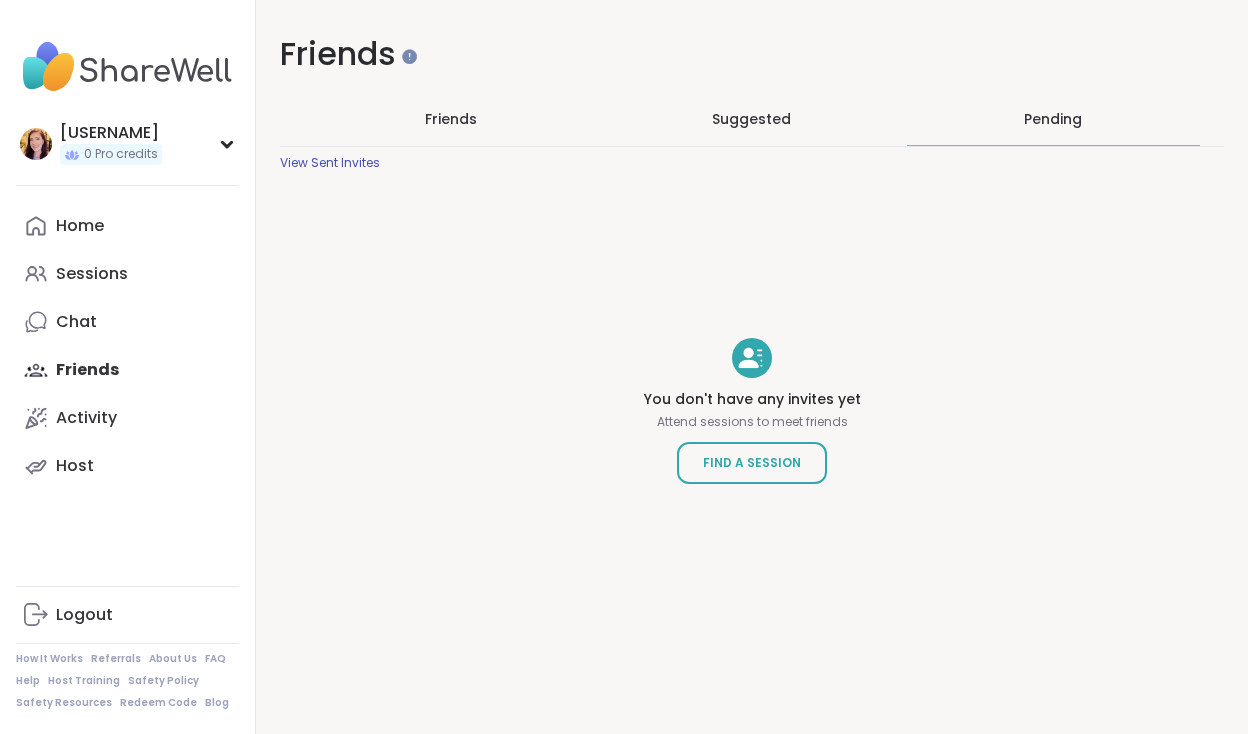 click on "Suggested" at bounding box center (751, 119) 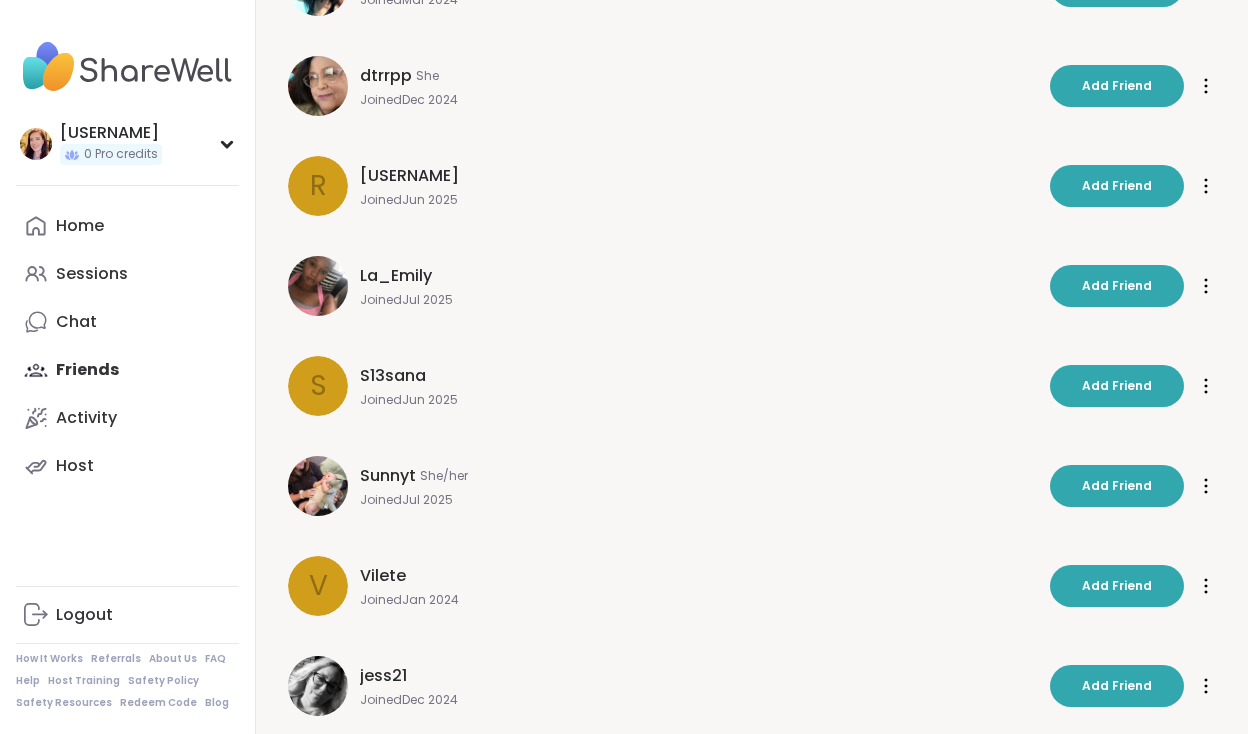 scroll, scrollTop: 447, scrollLeft: 0, axis: vertical 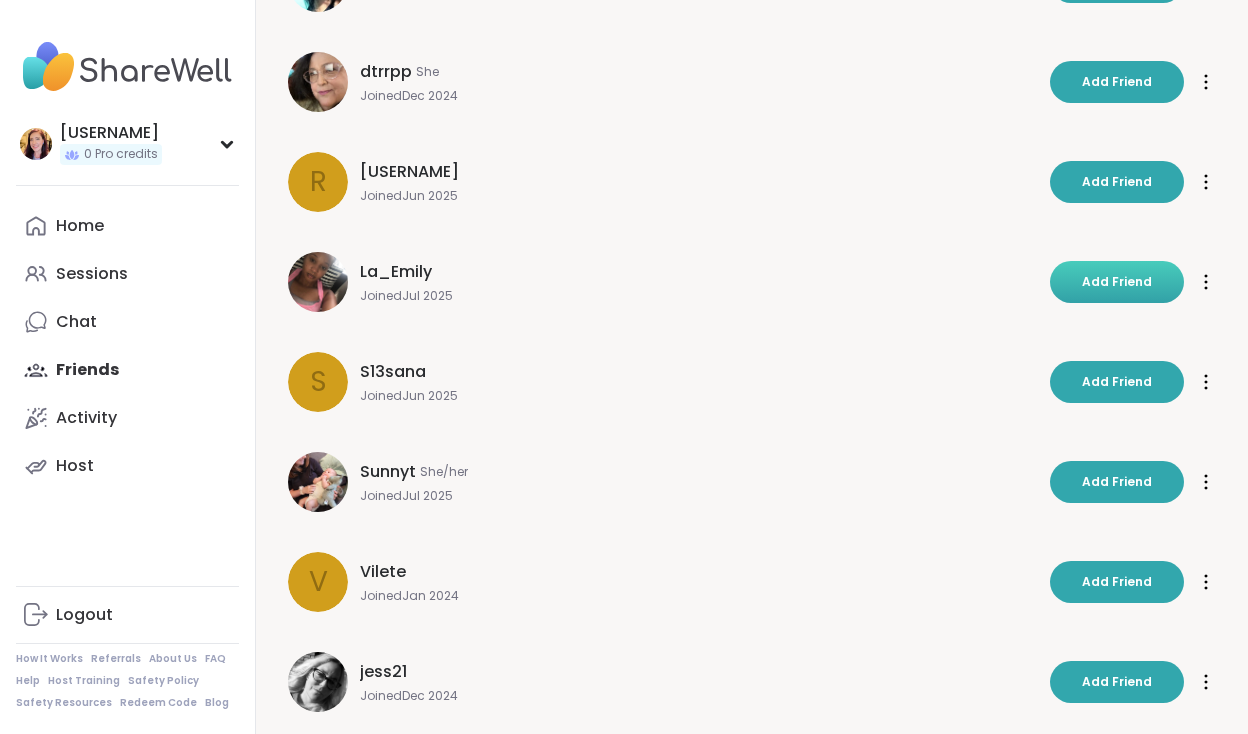 click on "Add Friend" at bounding box center [1117, 282] 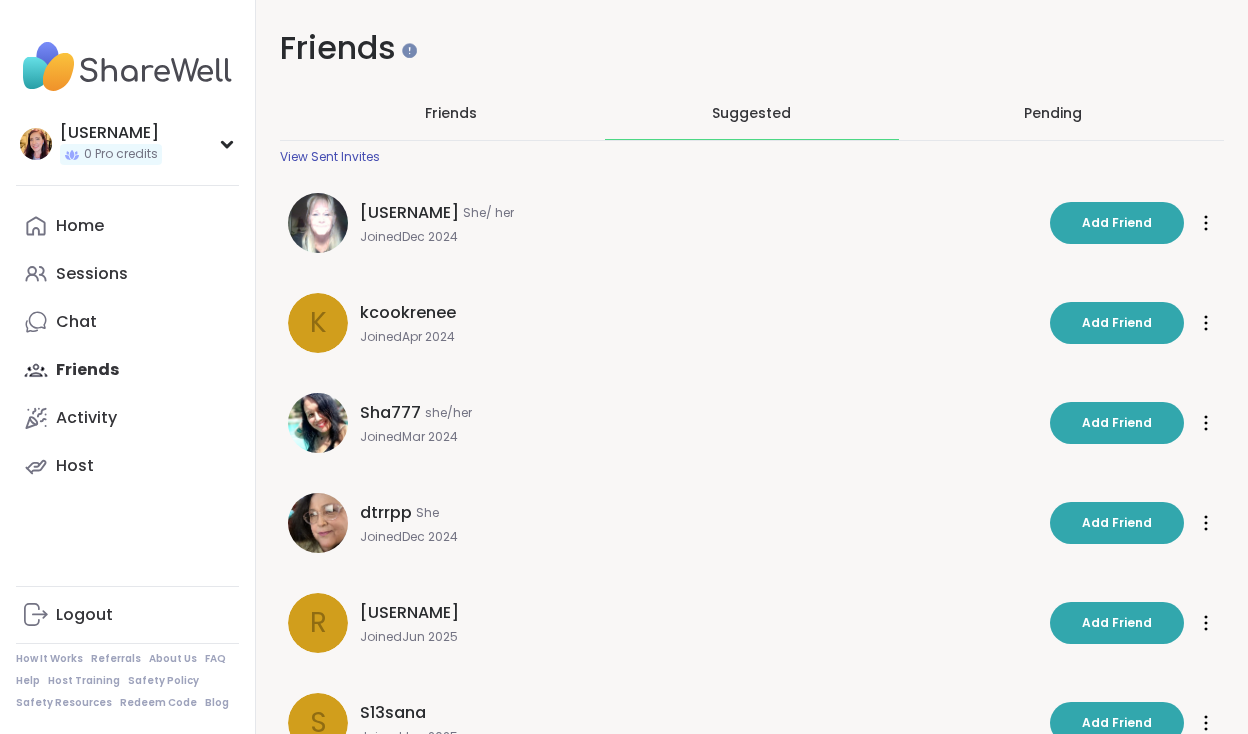 scroll, scrollTop: 0, scrollLeft: 0, axis: both 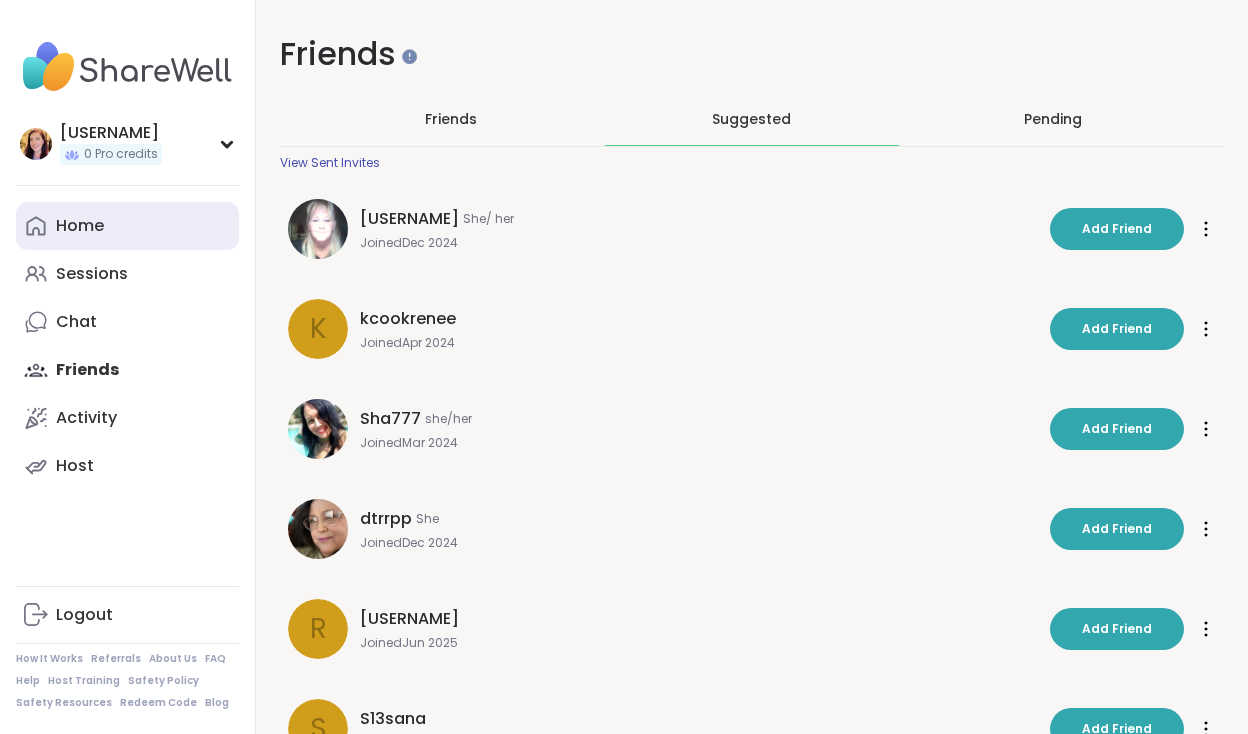 click on "Home" at bounding box center (127, 226) 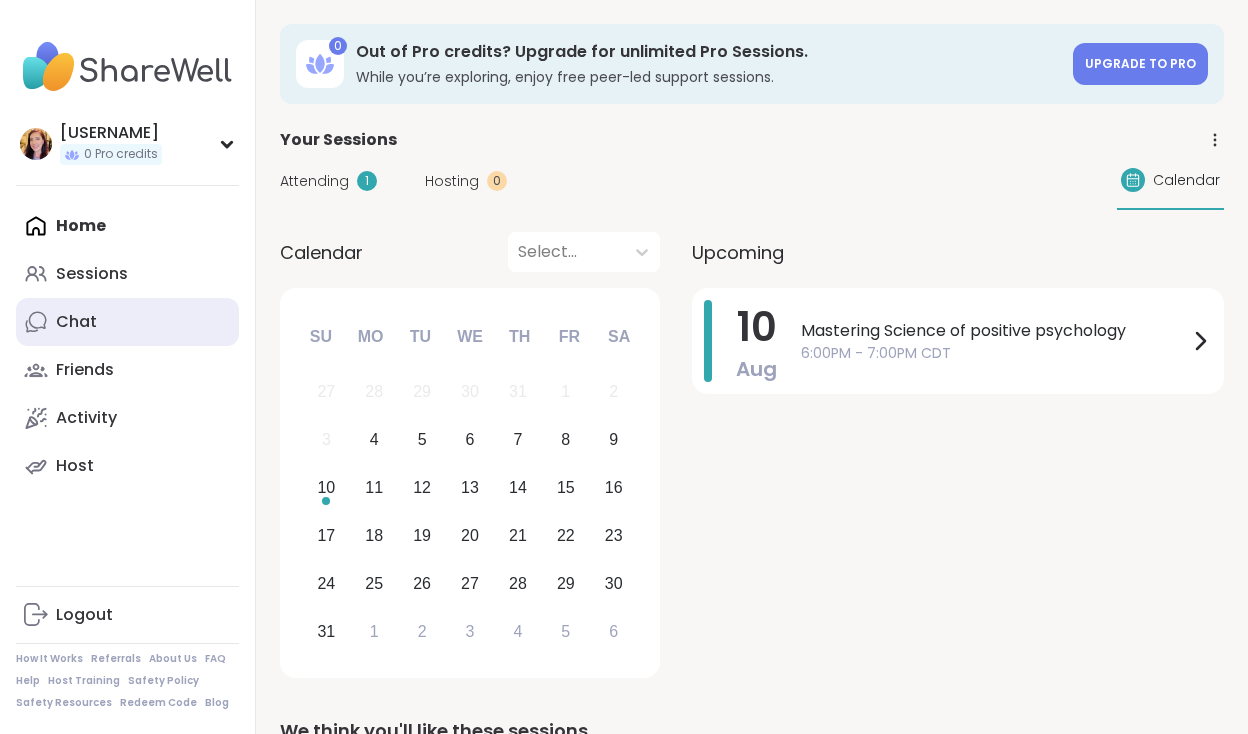 click on "Chat" at bounding box center (76, 322) 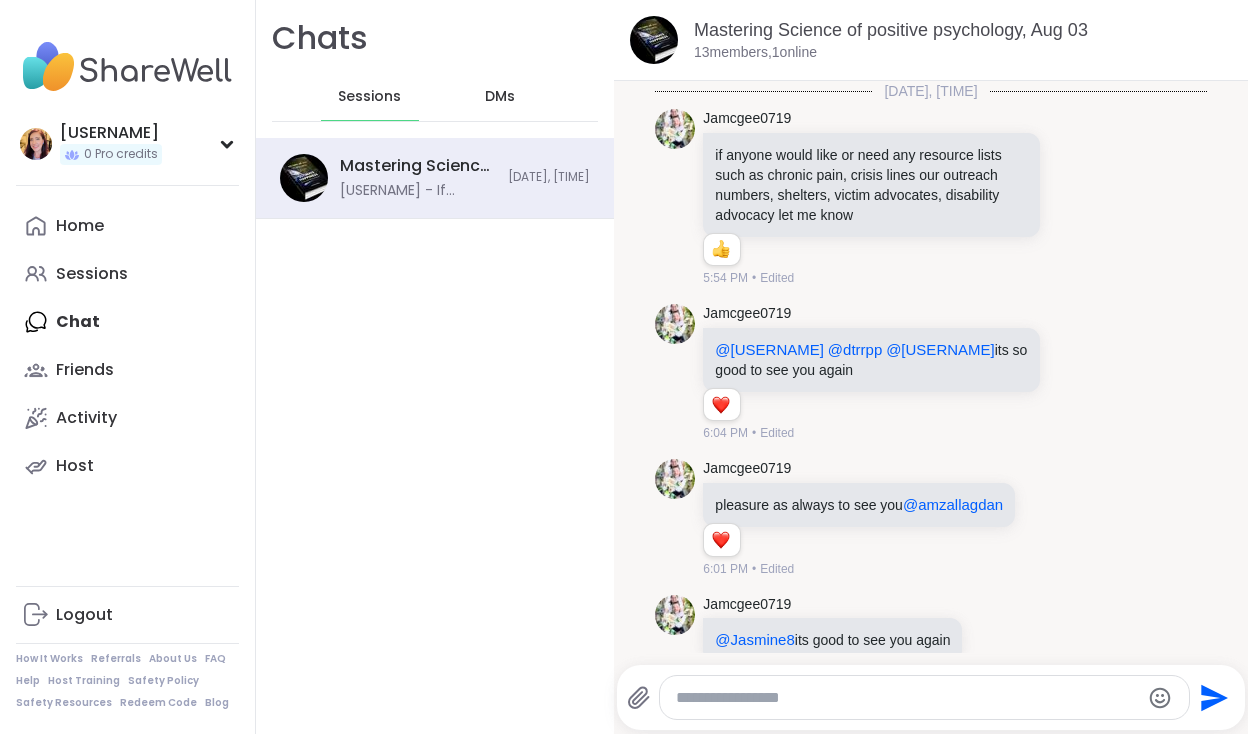 scroll, scrollTop: 1966, scrollLeft: 0, axis: vertical 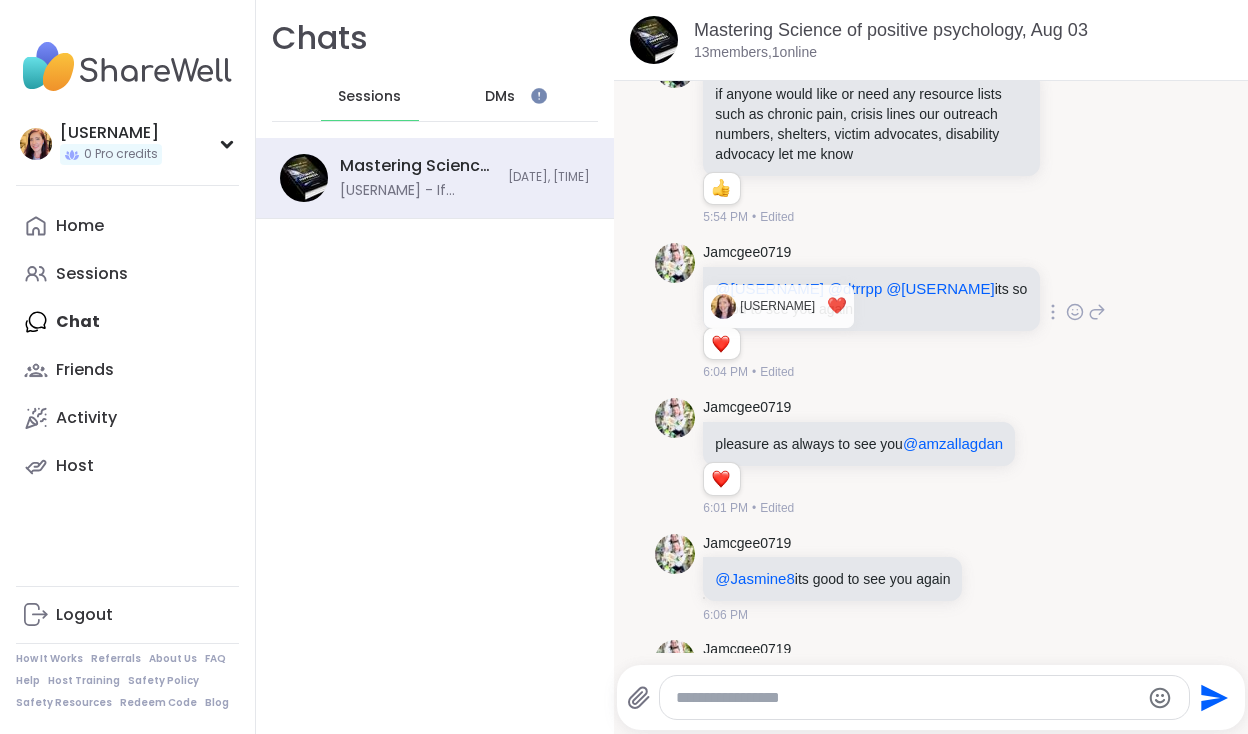 click at bounding box center [721, 344] 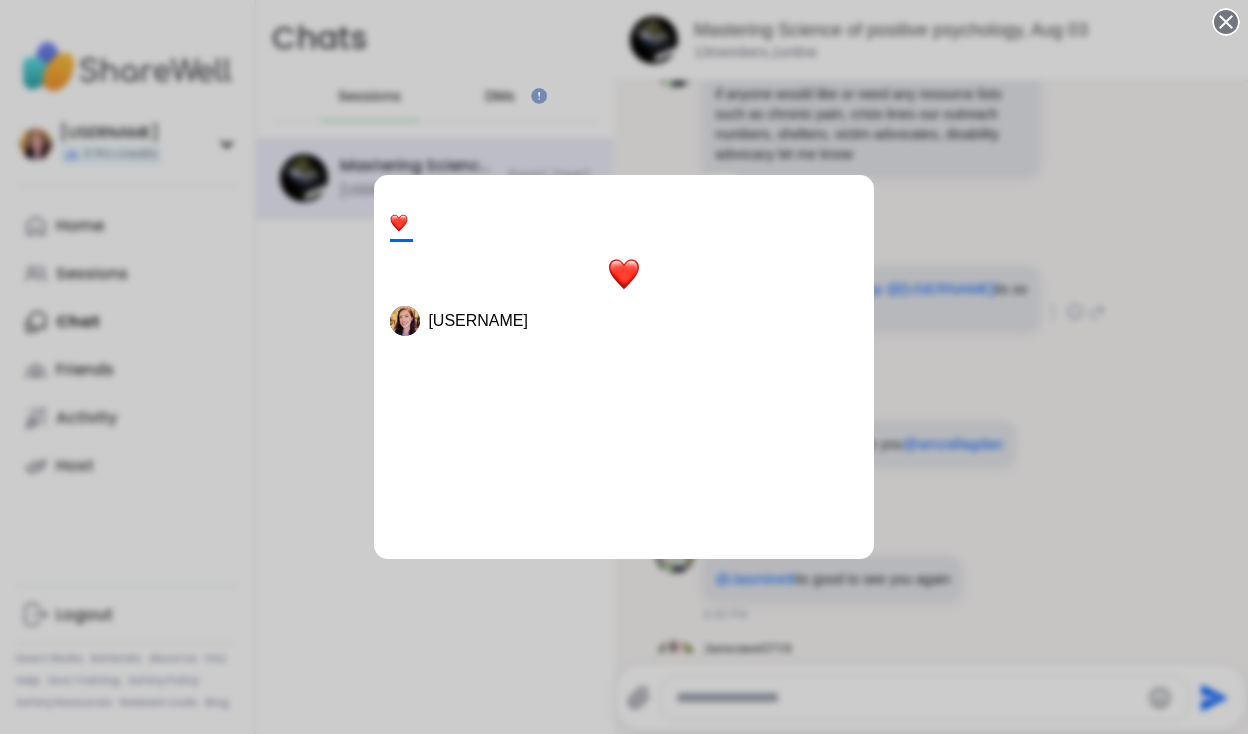 click on "1 [USERNAME]" at bounding box center (624, 367) 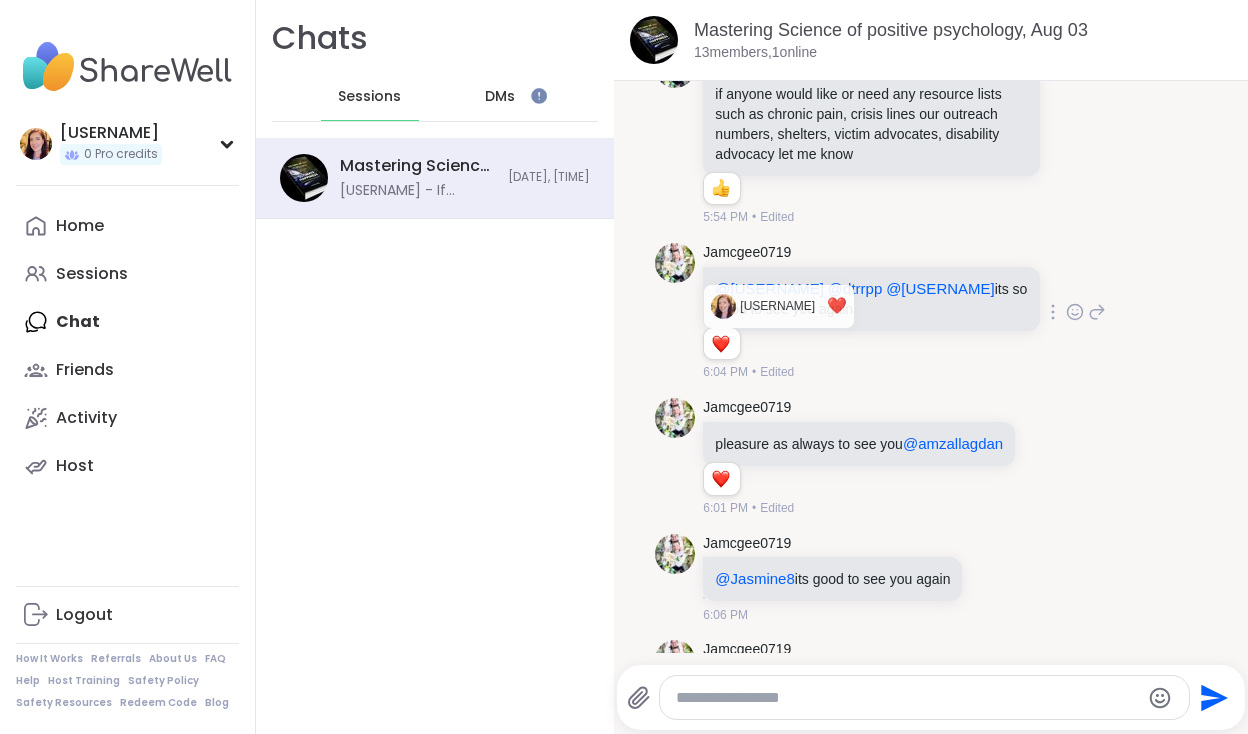 click at bounding box center [1053, 312] 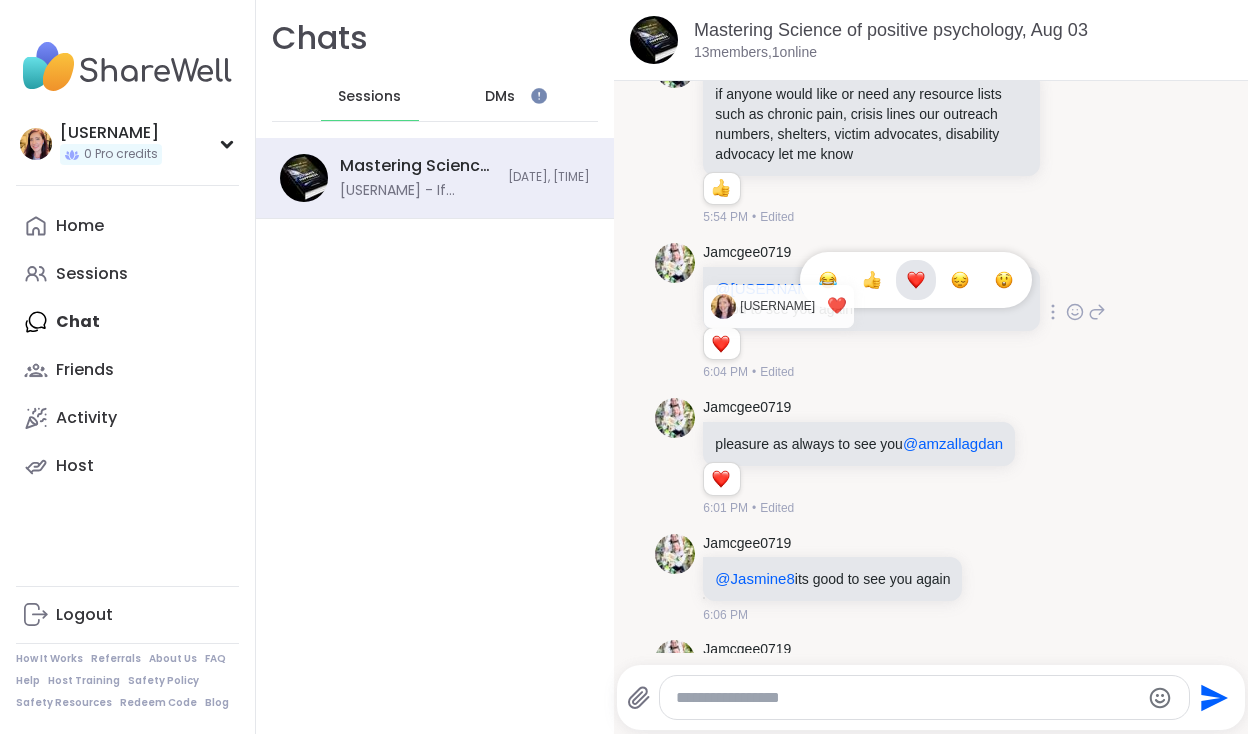 click at bounding box center (916, 280) 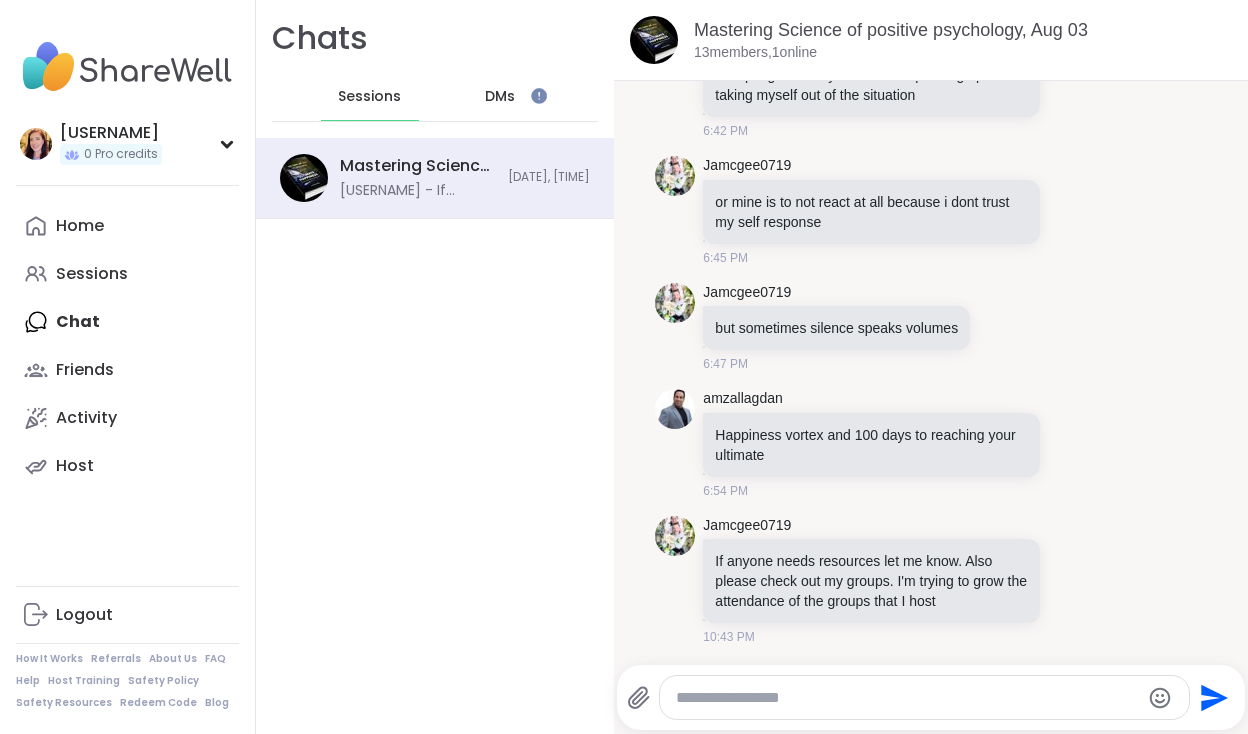 scroll, scrollTop: 1937, scrollLeft: 0, axis: vertical 